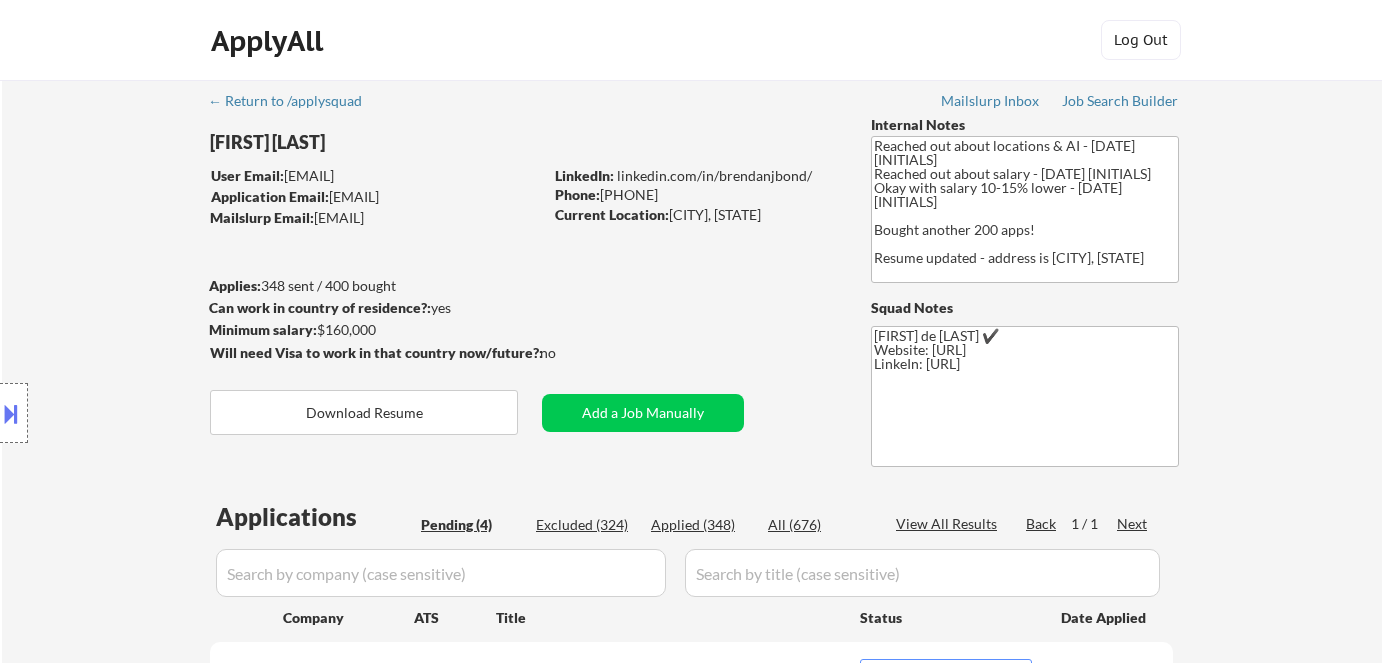 select on ""pending"" 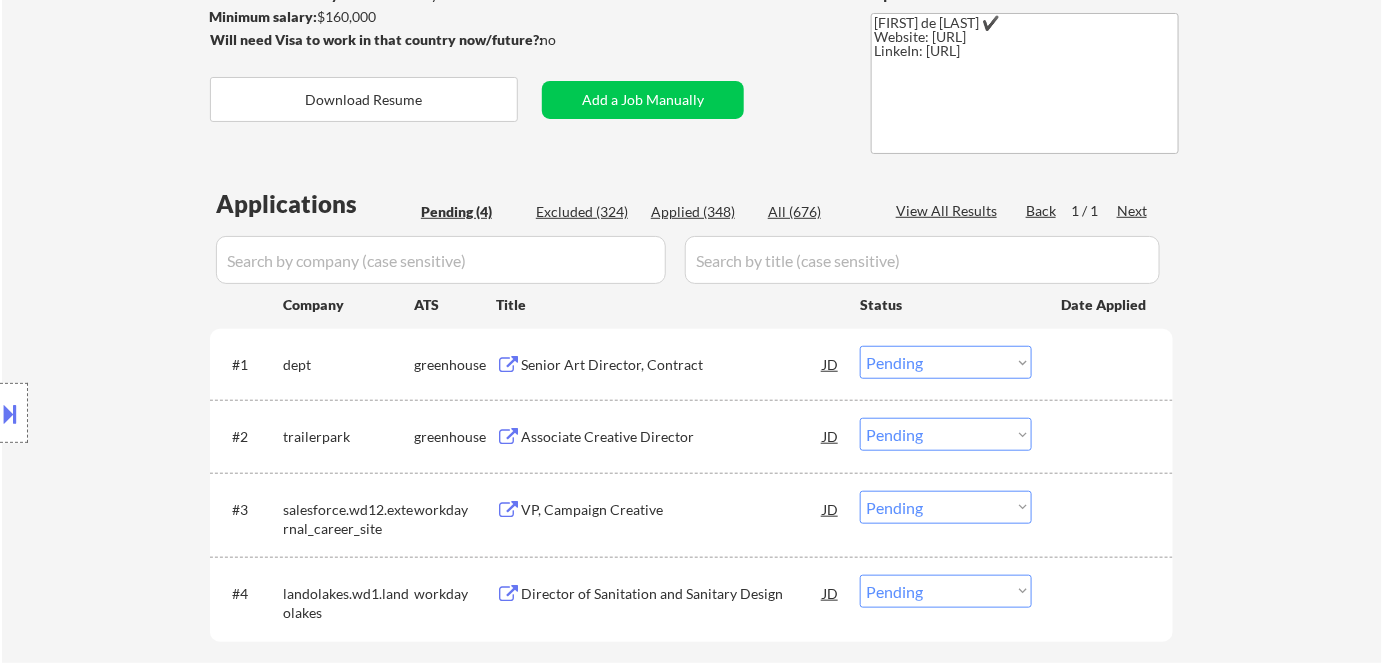 scroll, scrollTop: 312, scrollLeft: 0, axis: vertical 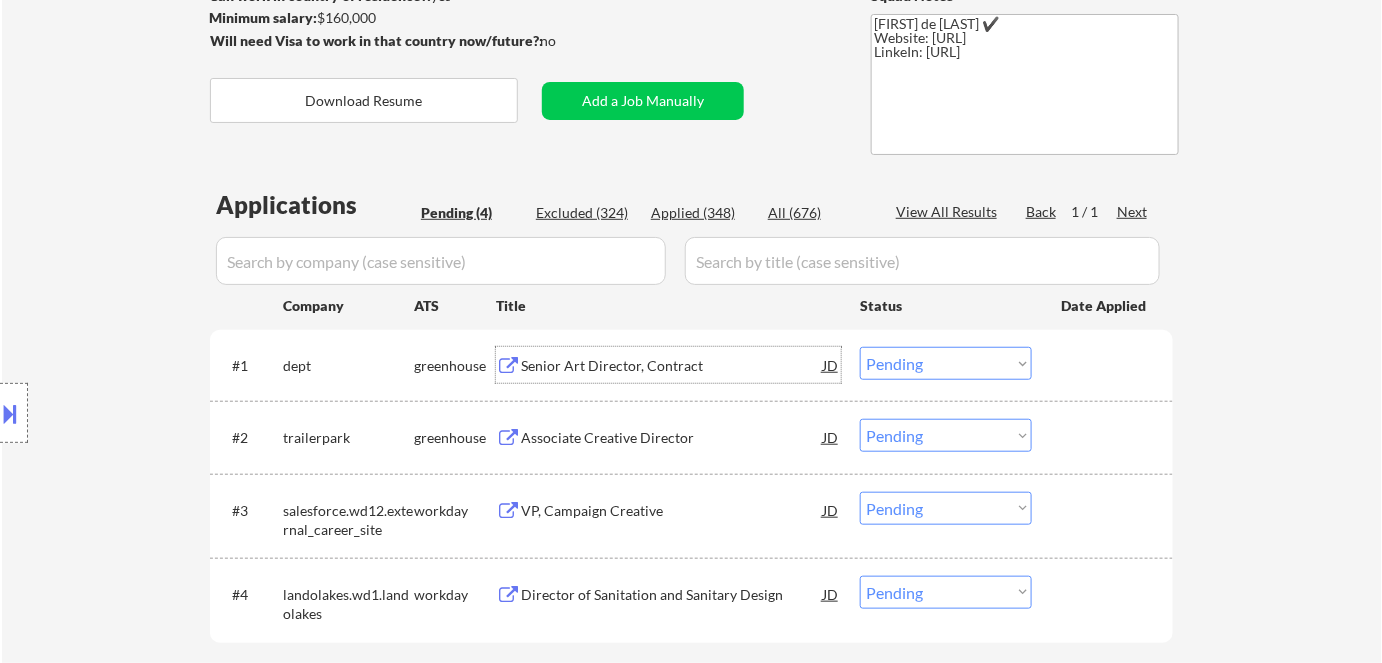 click on "Senior Art Director, Contract" at bounding box center [672, 366] 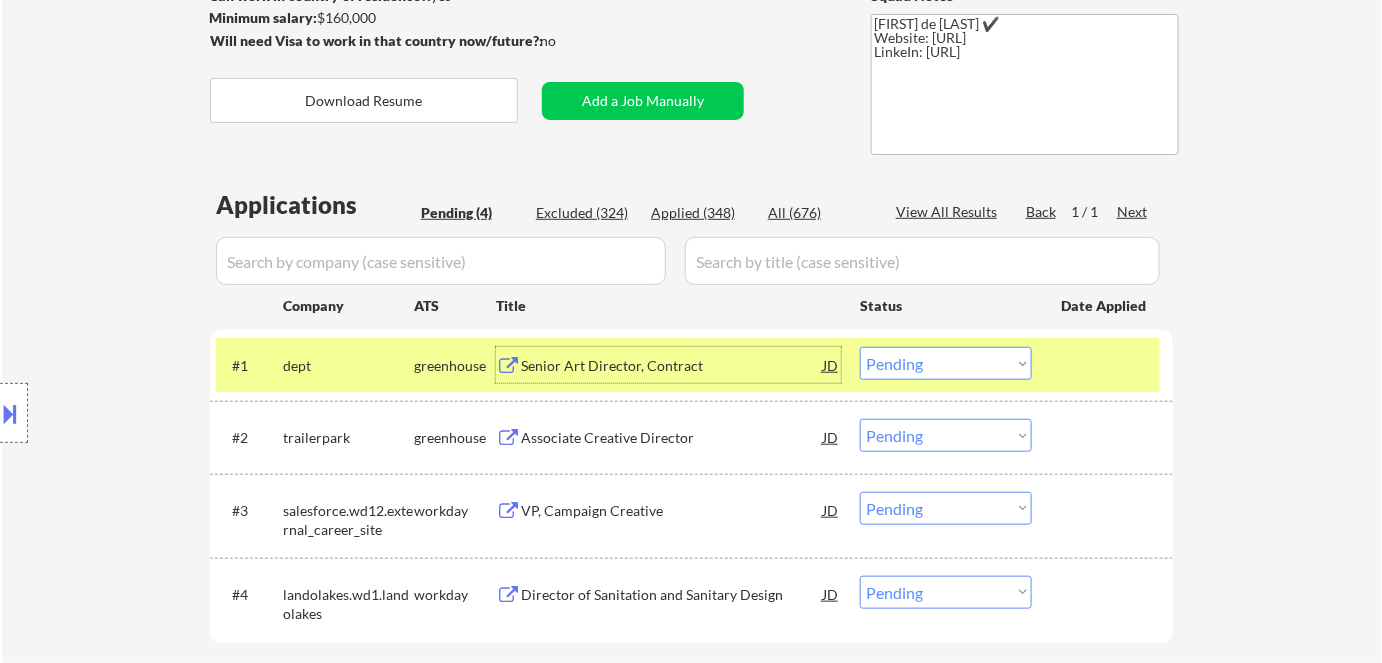 click on "Choose an option... Pending Applied Excluded (Questions) Excluded (Expired) Excluded (Location) Excluded (Bad Match) Excluded (Blocklist) Excluded (Salary) Excluded (Other)" at bounding box center [946, 363] 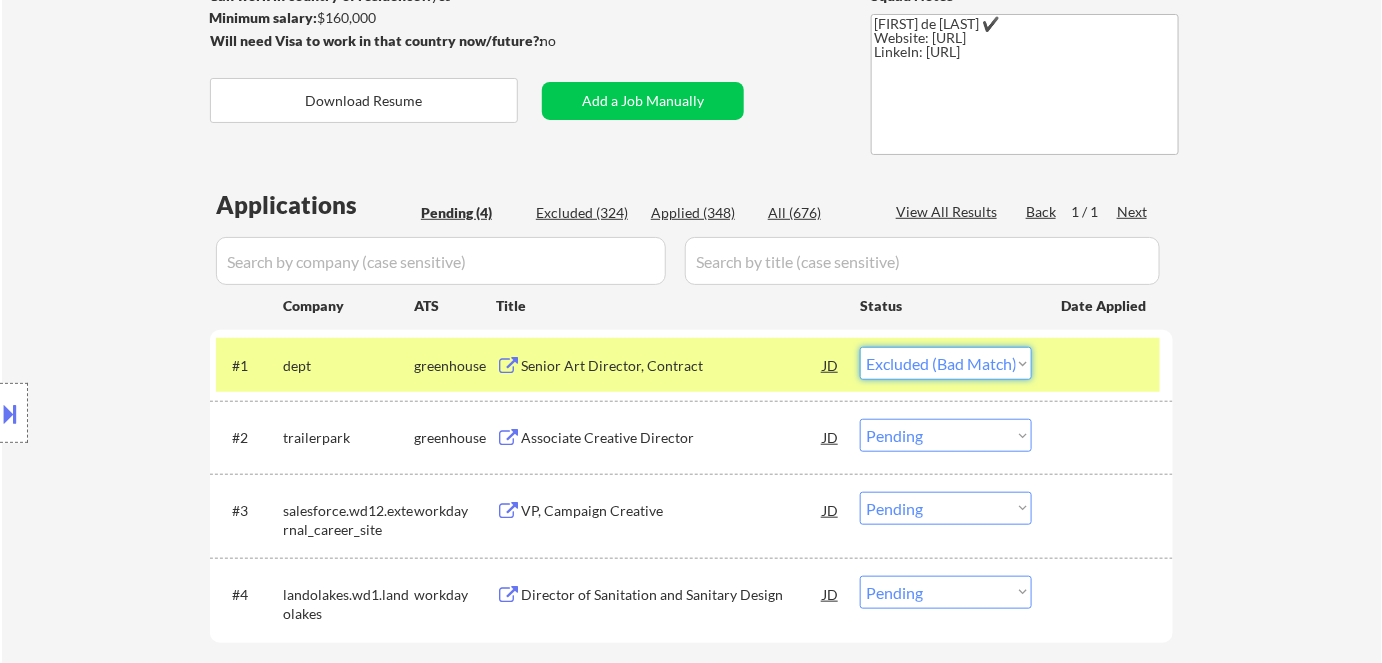 click on "Choose an option... Pending Applied Excluded (Questions) Excluded (Expired) Excluded (Location) Excluded (Bad Match) Excluded (Blocklist) Excluded (Salary) Excluded (Other)" at bounding box center [946, 363] 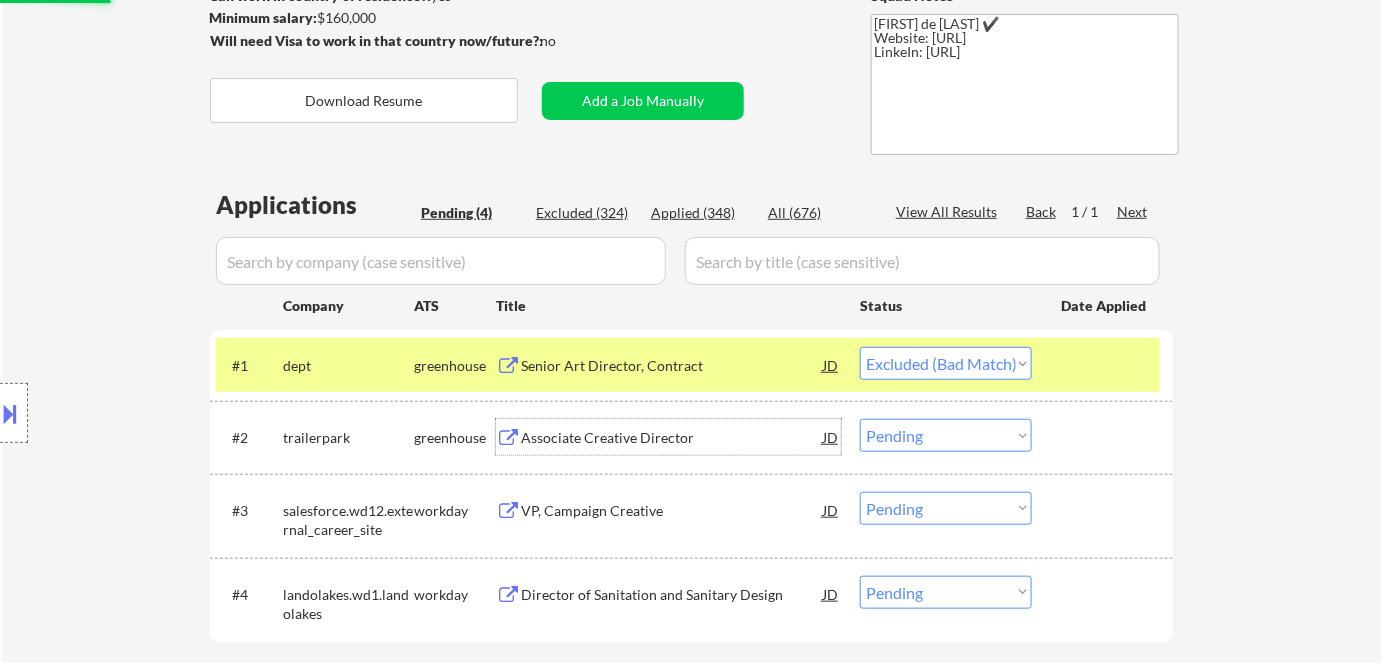 click on "Associate Creative Director" at bounding box center (672, 438) 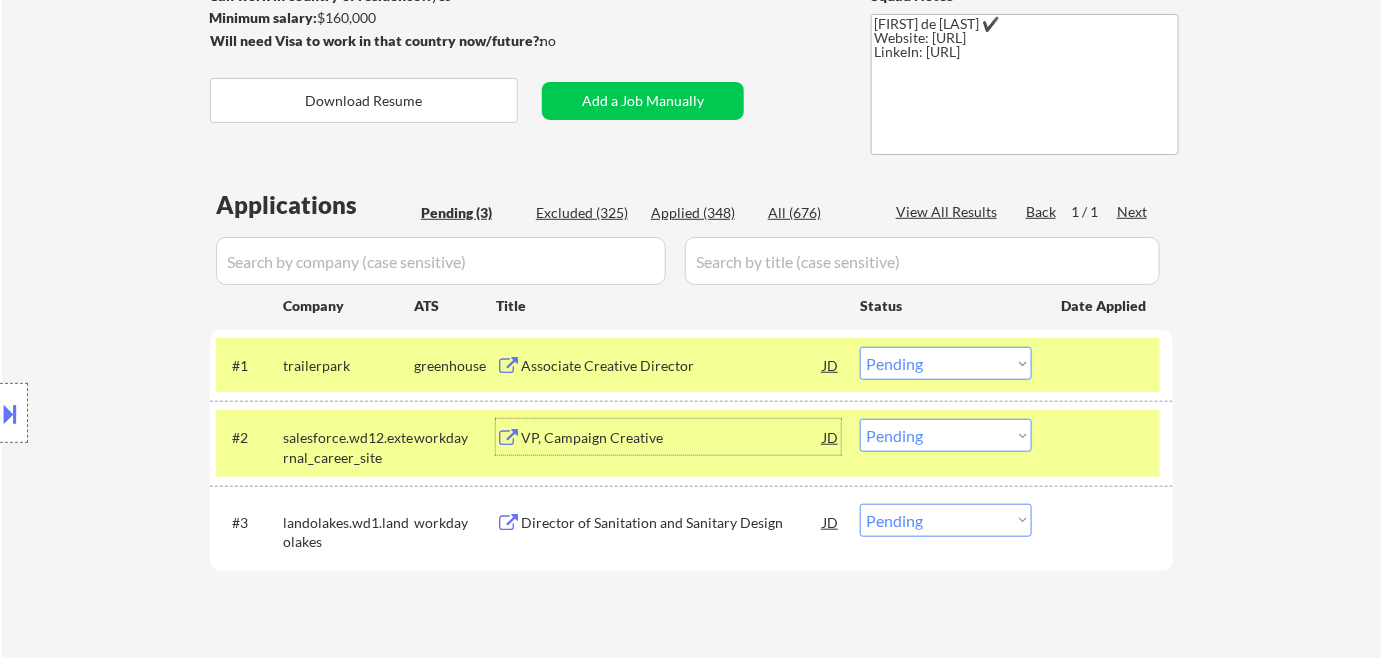 click on "Choose an option... Pending Applied Excluded (Questions) Excluded (Expired) Excluded (Location) Excluded (Bad Match) Excluded (Blocklist) Excluded (Salary) Excluded (Other)" at bounding box center [946, 363] 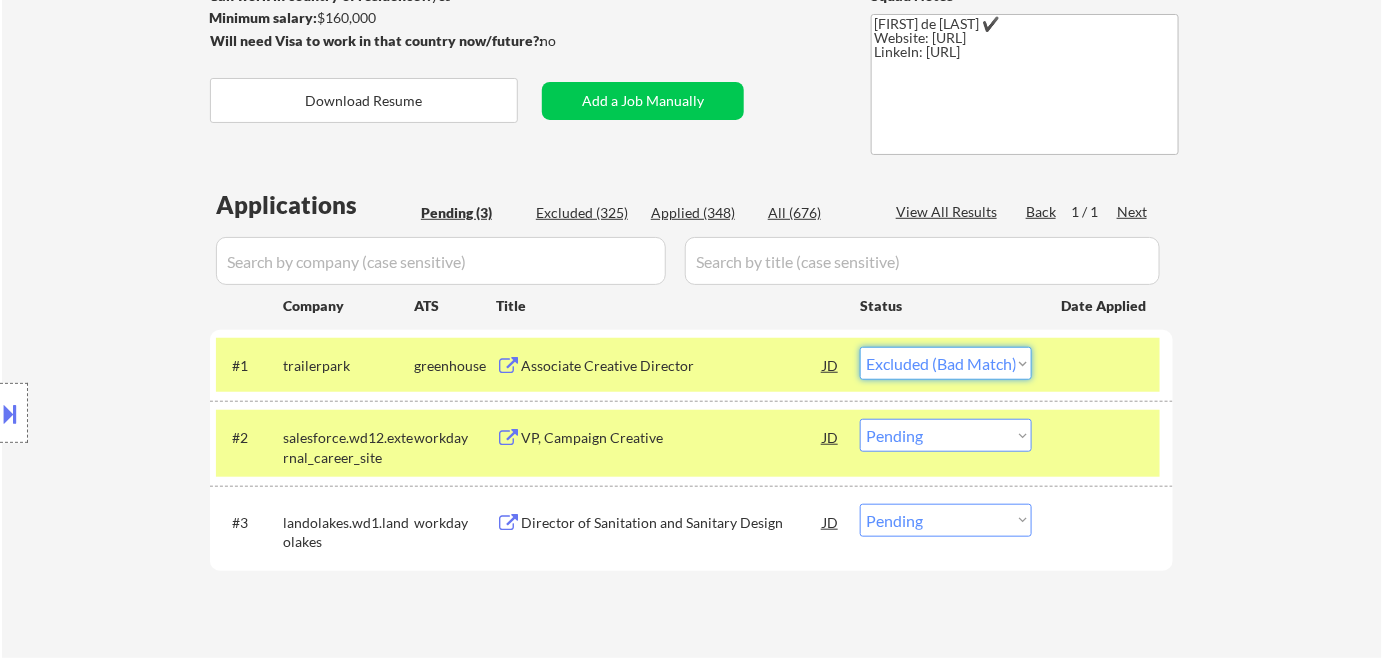 click on "Choose an option... Pending Applied Excluded (Questions) Excluded (Expired) Excluded (Location) Excluded (Bad Match) Excluded (Blocklist) Excluded (Salary) Excluded (Other)" at bounding box center [946, 363] 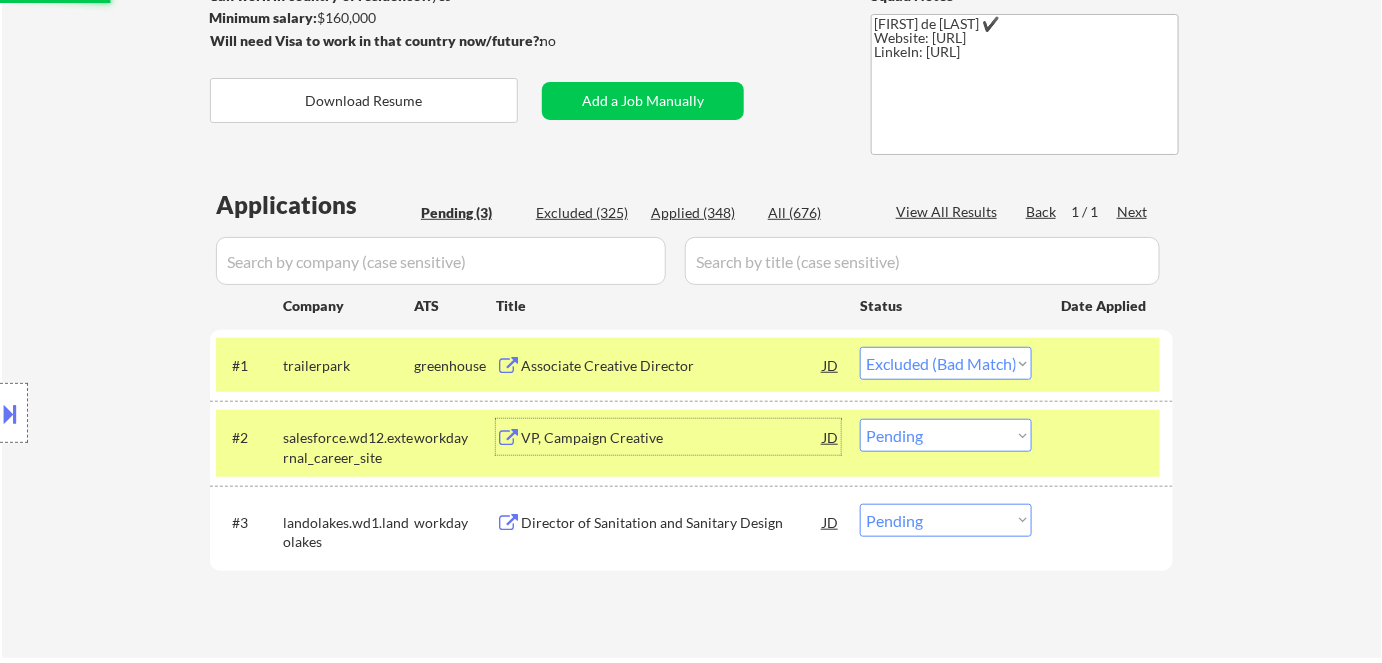 click on "VP, Campaign Creative" at bounding box center [672, 438] 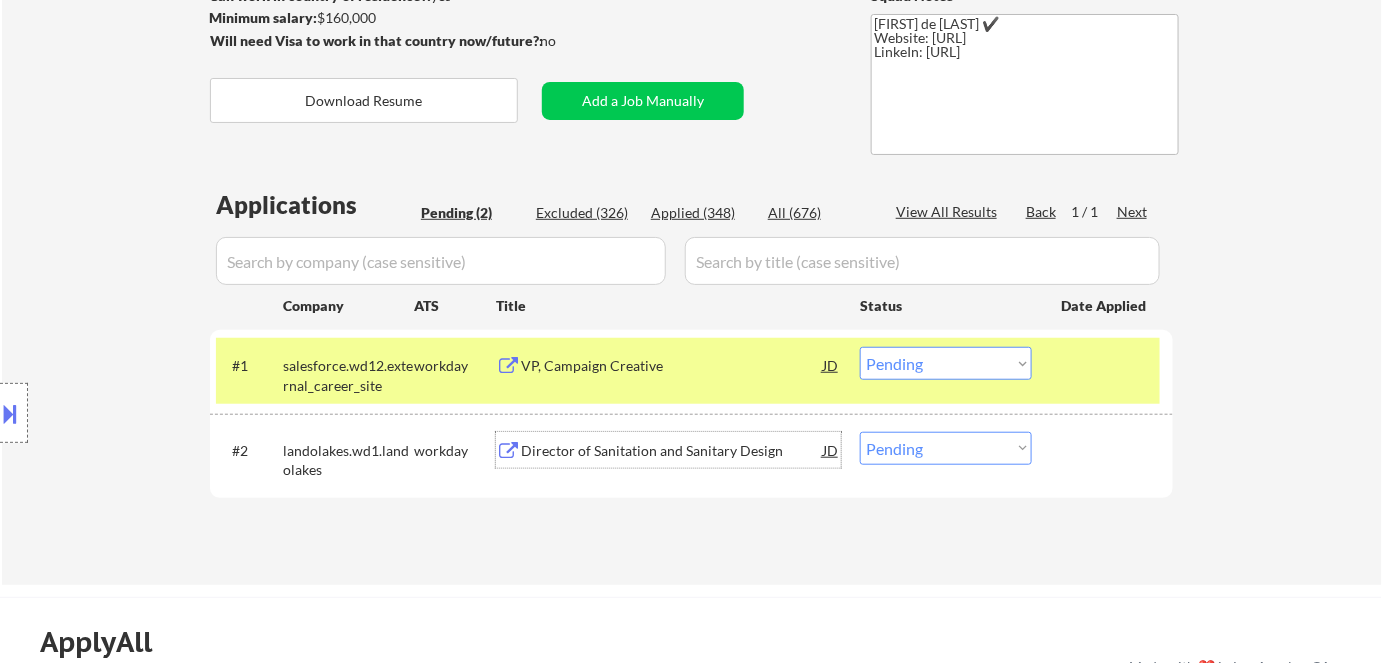 drag, startPoint x: 948, startPoint y: 361, endPoint x: 953, endPoint y: 376, distance: 15.811388 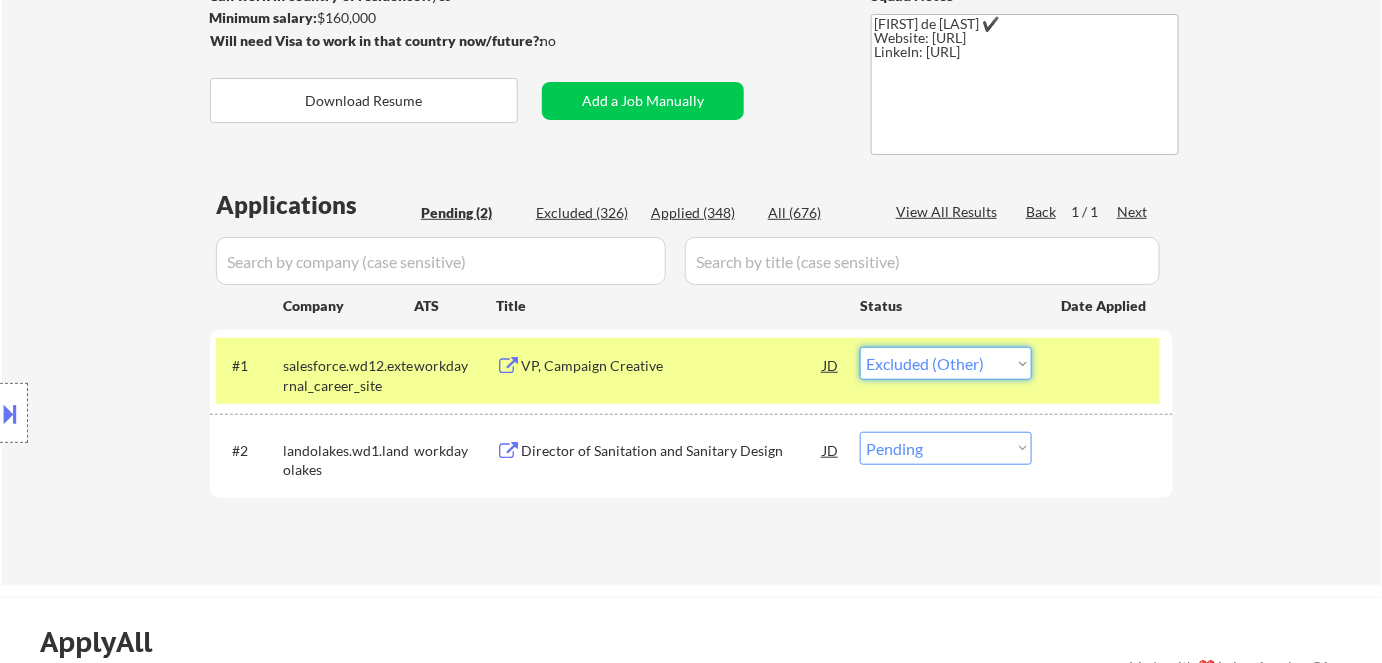 click on "Choose an option... Pending Applied Excluded (Questions) Excluded (Expired) Excluded (Location) Excluded (Bad Match) Excluded (Blocklist) Excluded (Salary) Excluded (Other)" at bounding box center [946, 363] 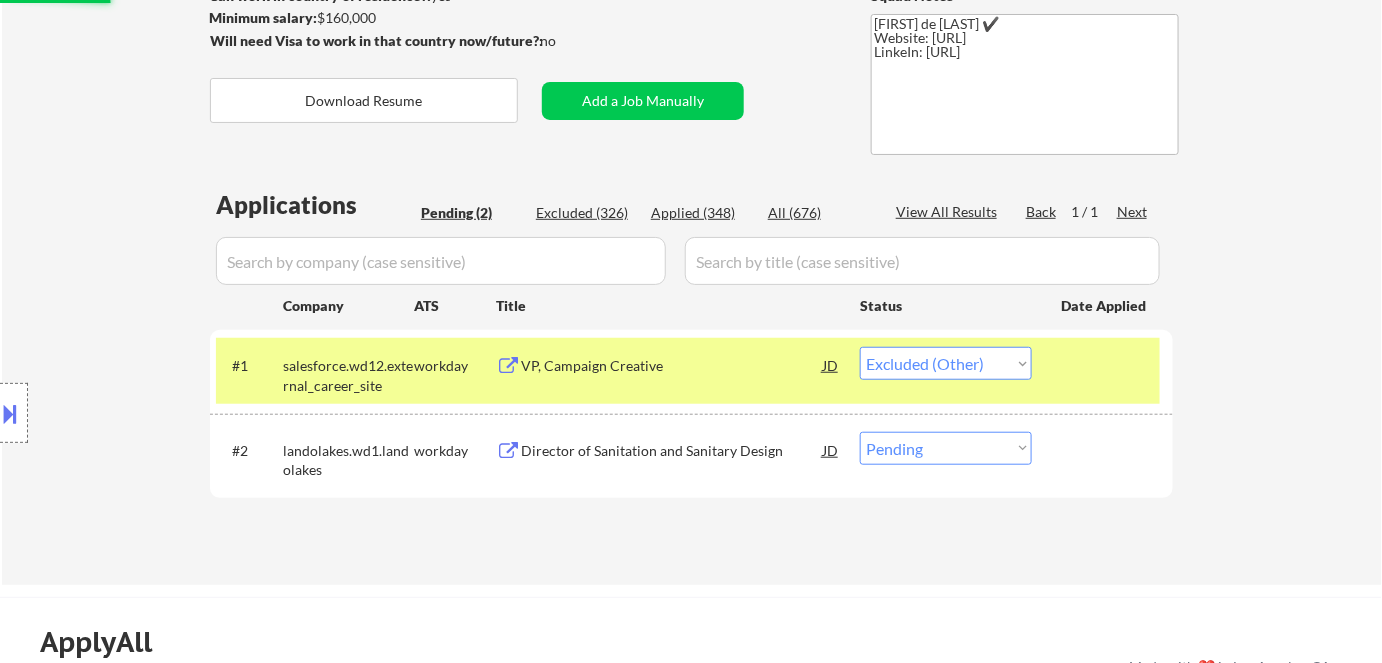 click on "Director of Sanitation and Sanitary Design" at bounding box center [672, 451] 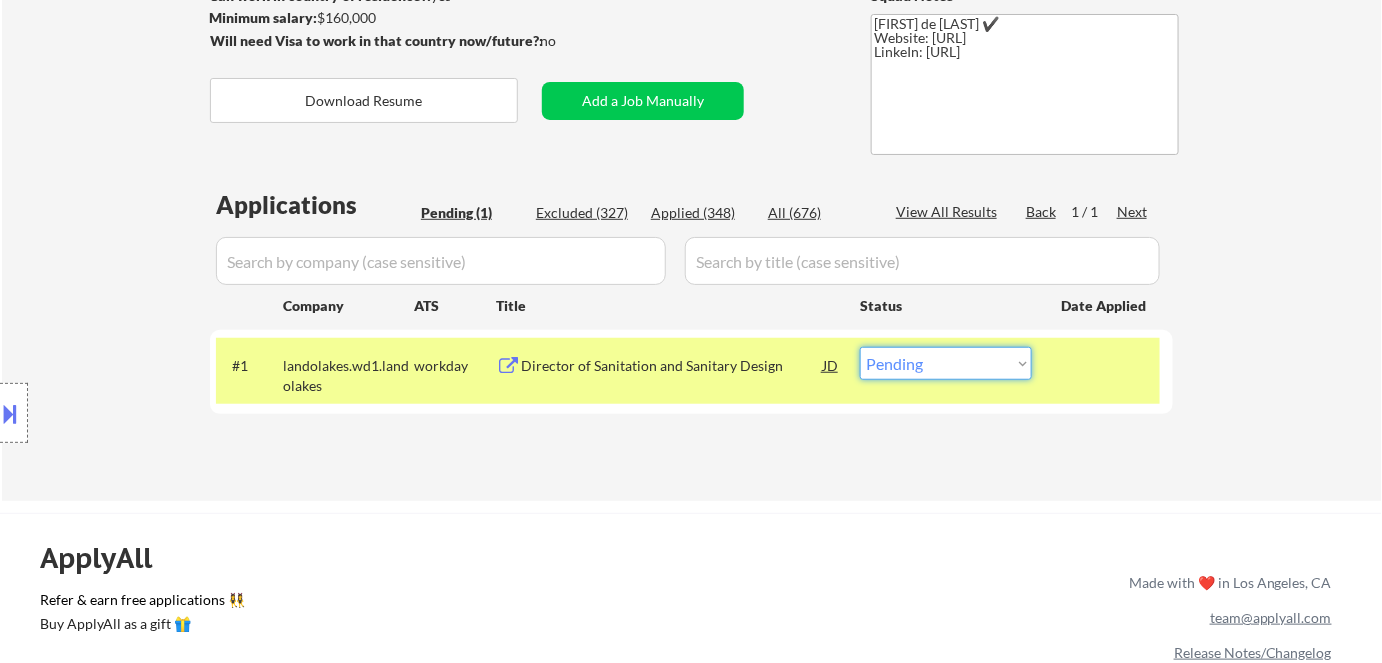 click on "Choose an option... Pending Applied Excluded (Questions) Excluded (Expired) Excluded (Location) Excluded (Bad Match) Excluded (Blocklist) Excluded (Salary) Excluded (Other)" at bounding box center [946, 363] 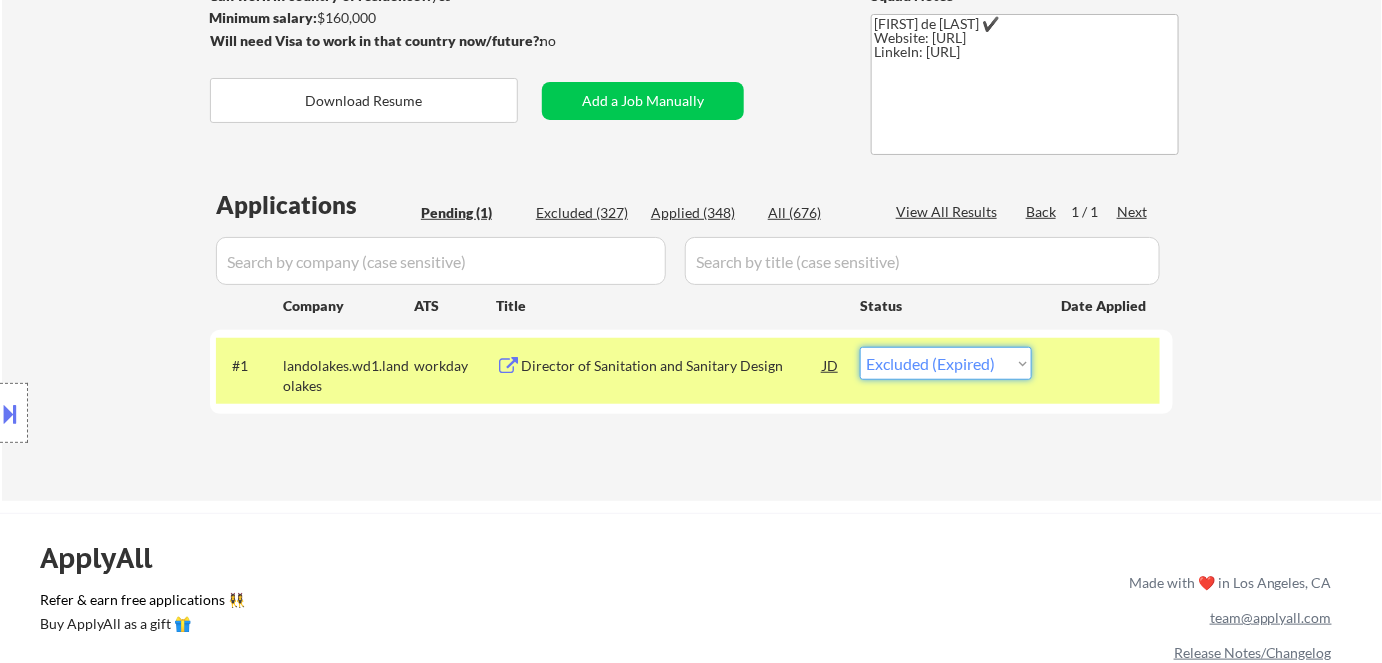 click on "Choose an option... Pending Applied Excluded (Questions) Excluded (Expired) Excluded (Location) Excluded (Bad Match) Excluded (Blocklist) Excluded (Salary) Excluded (Other)" at bounding box center (946, 363) 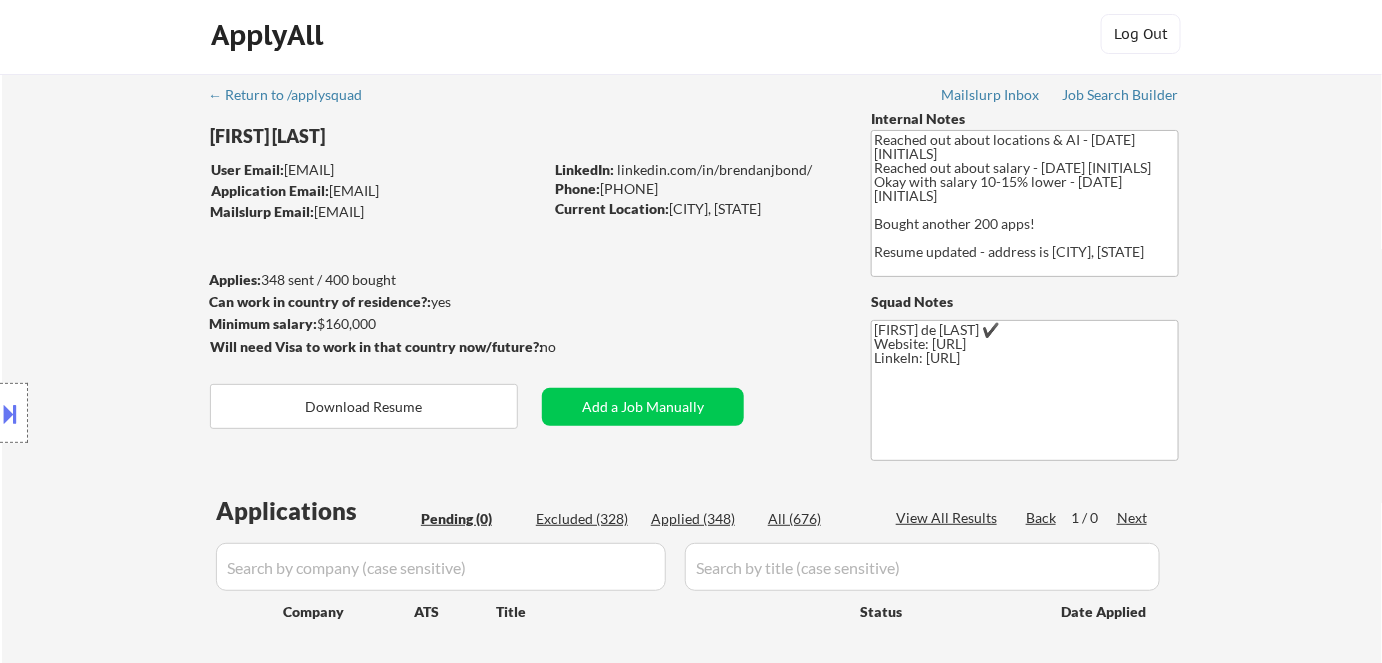 scroll, scrollTop: 0, scrollLeft: 0, axis: both 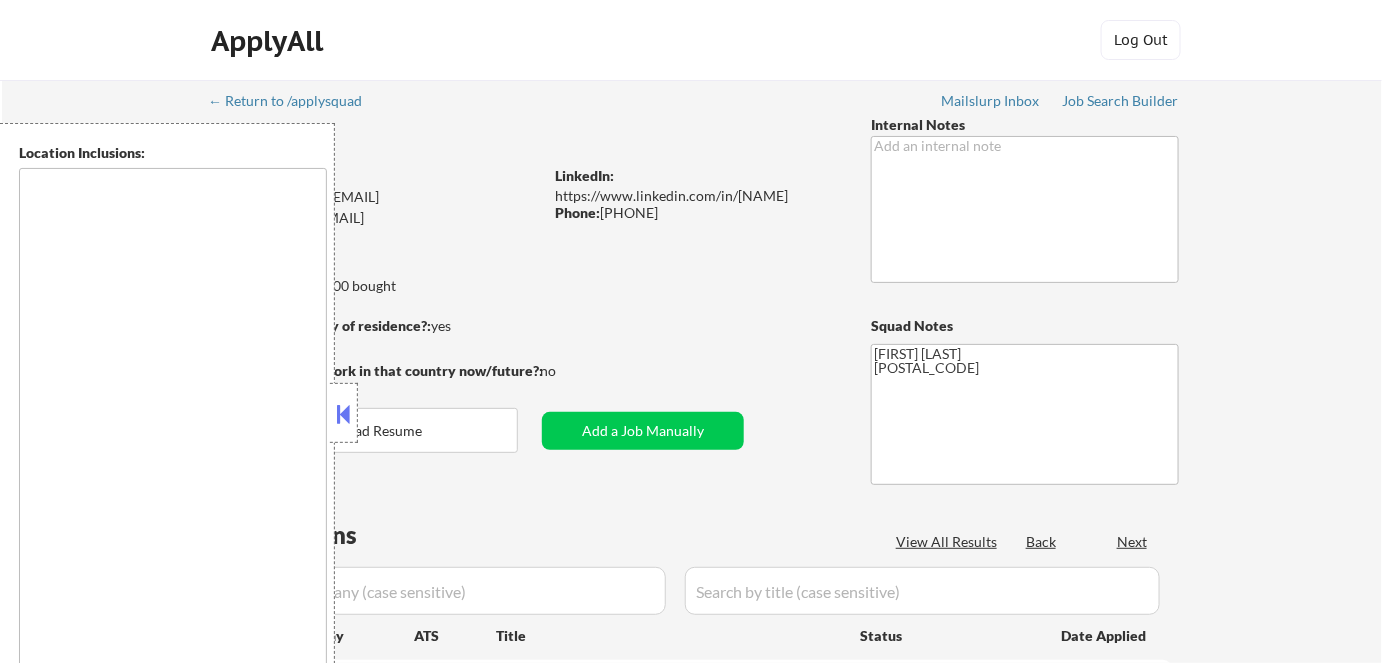 type on "[ CITY_OR_REGION], NY   [ CITY_OR_REGION], NJ   [ CITY_OR_REGION], NJ   [ CITY_OR_REGION], NJ   [ CITY_OR_REGION], NJ   [ CITY_OR_REGION], NJ   [ CITY_OR_REGION], NJ   [ CITY_OR_REGION], NJ   [ CITY_OR_REGION], NJ   [ CITY_OR_REGION], NJ   [ CITY_OR_REGION], NJ   [ CITY_OR_REGION], NJ   [ CITY_OR_REGION], NJ   [ CITY_OR_REGION], NJ   [ CITY_OR_REGION], NJ   [ CITY_OR_REGION], NY   [ CITY_OR_REGION], NY   [ CITY_OR_REGION], NY   [ CITY_OR_REGION], NY   [ CITY_OR_REGION], NY   [ CITY_OR_REGION], NY   [ CITY_OR_REGION], NJ   [ CITY_OR_REGION], NJ   [ CITY_OR_REGION], NJ   [ CITY_OR_REGION], NJ   [ CITY_OR_REGION], NJ   [ CITY_OR_REGION], NJ   [ CITY_OR_REGION], NJ   [ CITY_OR_REGION], NY   [ CITY_OR_REGION], NY   [ CITY_OR_REGION], NY   [ CITY_OR_REGION], NY   [ CITY_OR_REGION], NJ   [ CITY_OR_REGION], NJ   [ CITY_OR_REGION], NJ   [ CITY_OR_REGION], NJ   [ CITY_OR_REGION], NJ   [ CITY_OR_REGION], NJ   [ CITY_OR_REGION], NJ   [ CITY_OR_REGION], NJ   [ CITY_OR_REGION], NJ   [ CITY_OR_REGION], NJ   [ CITY_OR_REGION], NJ   [ CITY_OR_REGION], NJ   [ CITY_OR_REGION], NJ   [ CITY_OR_REGION], NY   [ CITY_OR_REGION], NY   [ CITY_OR_REGION], NY   [ CITY_OR_REGION], NY   [ CITY_OR_REGION], NY   [ CITY_OR_REGION], NY   [ CITY_OR_REGION], NY   [ CITY_OR_REGION], CT   [ CITY_OR_REGION], CT [ CITY_OR_REGION], NY   [ CITY_OR_REGION], NY   [ CITY_OR_REGION], NY   [ CITY_OR_REGION], NY   [ CITY_OR_REGION], CT  ..." 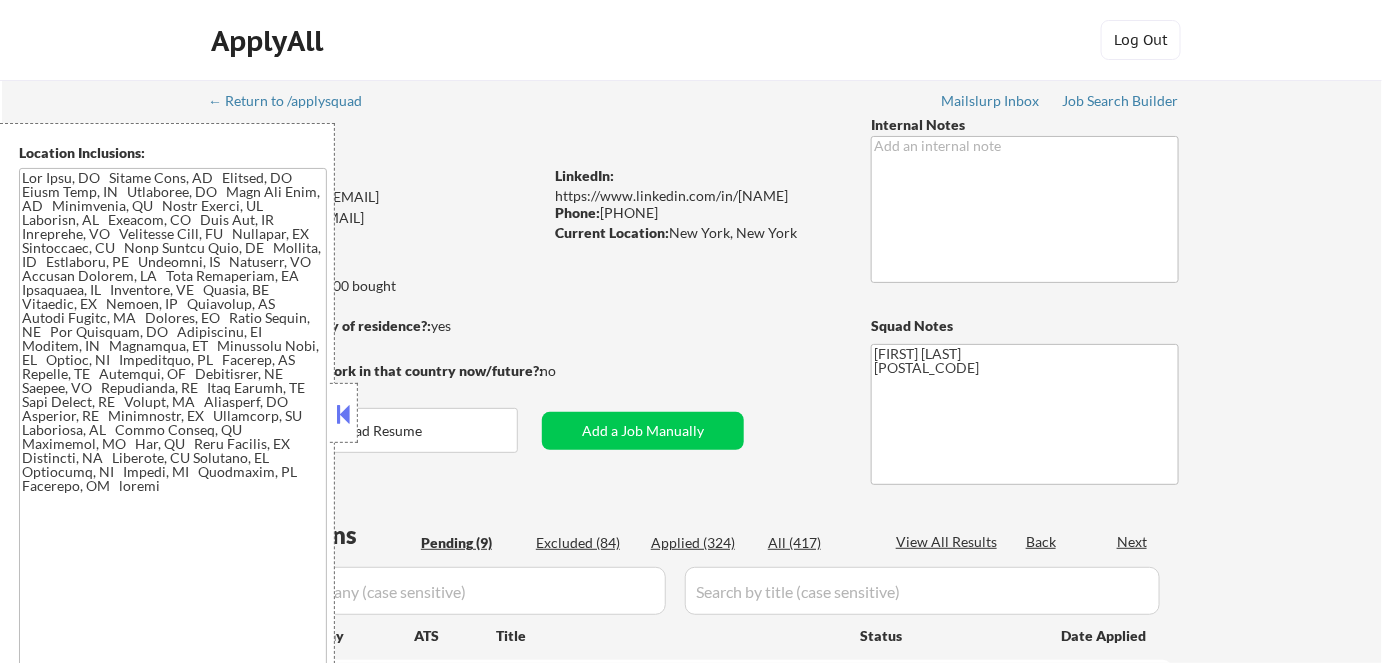 select on ""pending"" 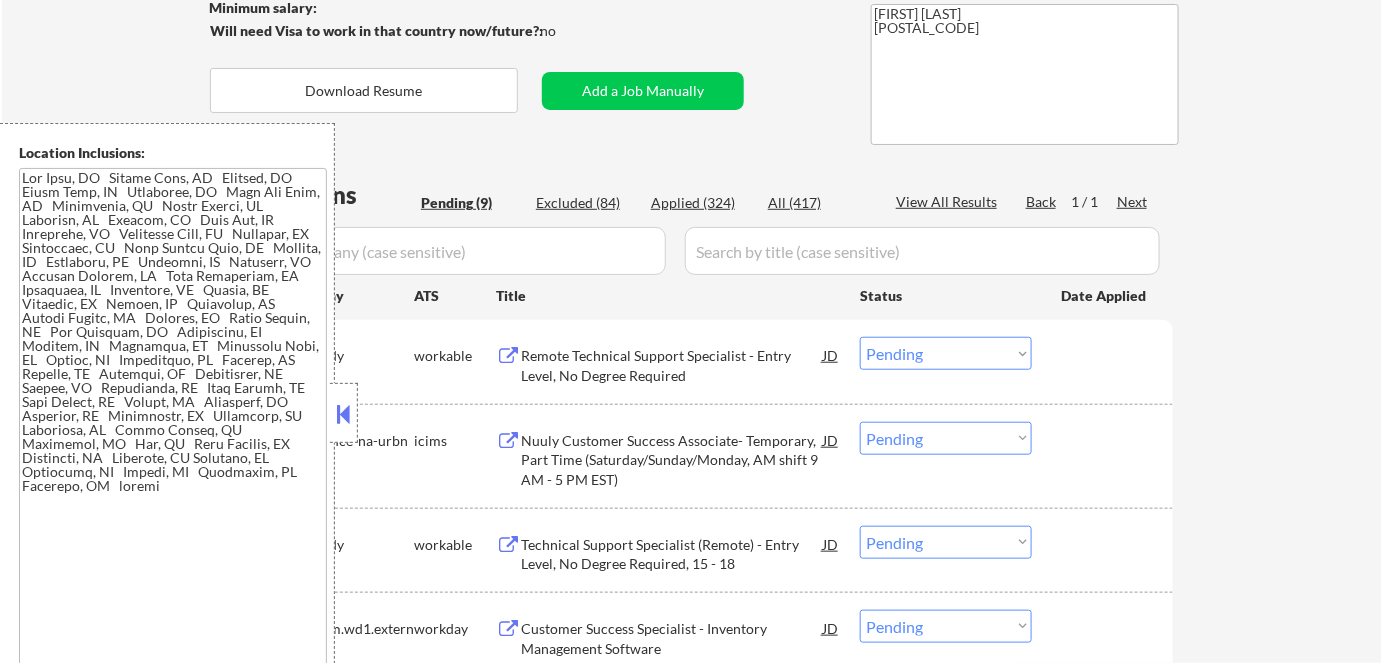 scroll, scrollTop: 272, scrollLeft: 0, axis: vertical 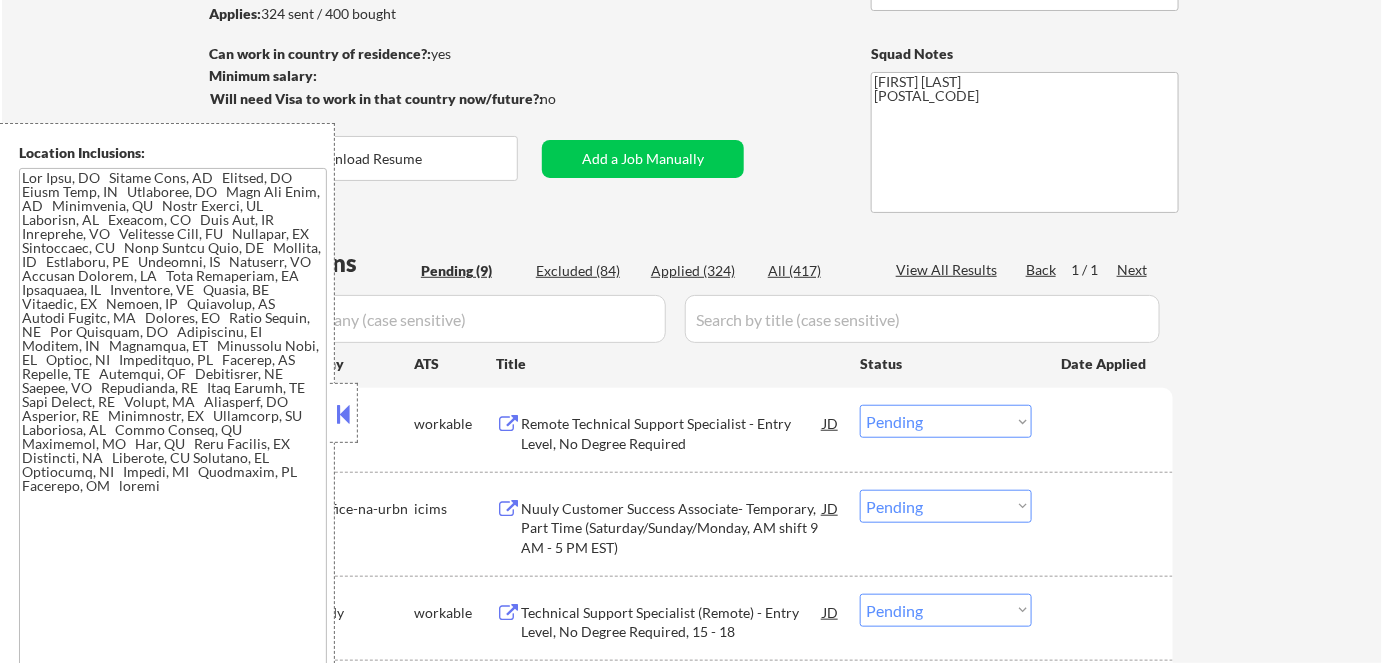 click at bounding box center [344, 414] 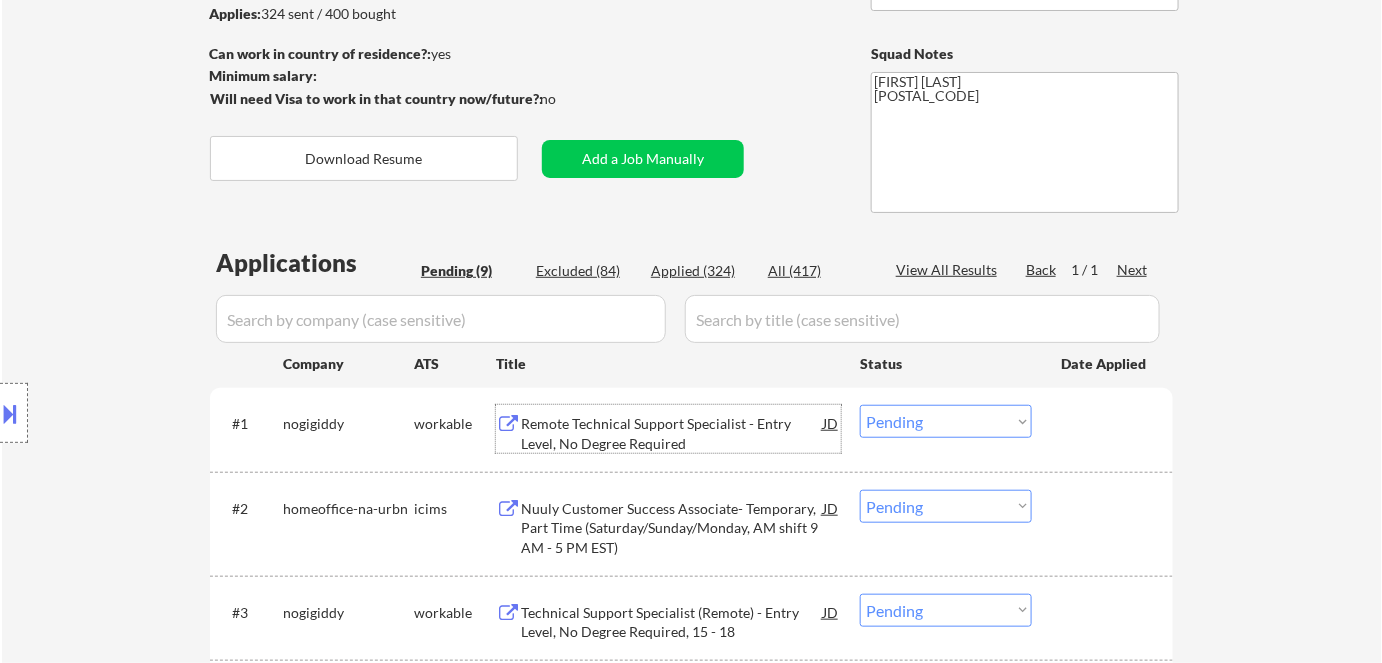 click on "Remote Technical Support Specialist - Entry Level, No Degree Required" at bounding box center [672, 433] 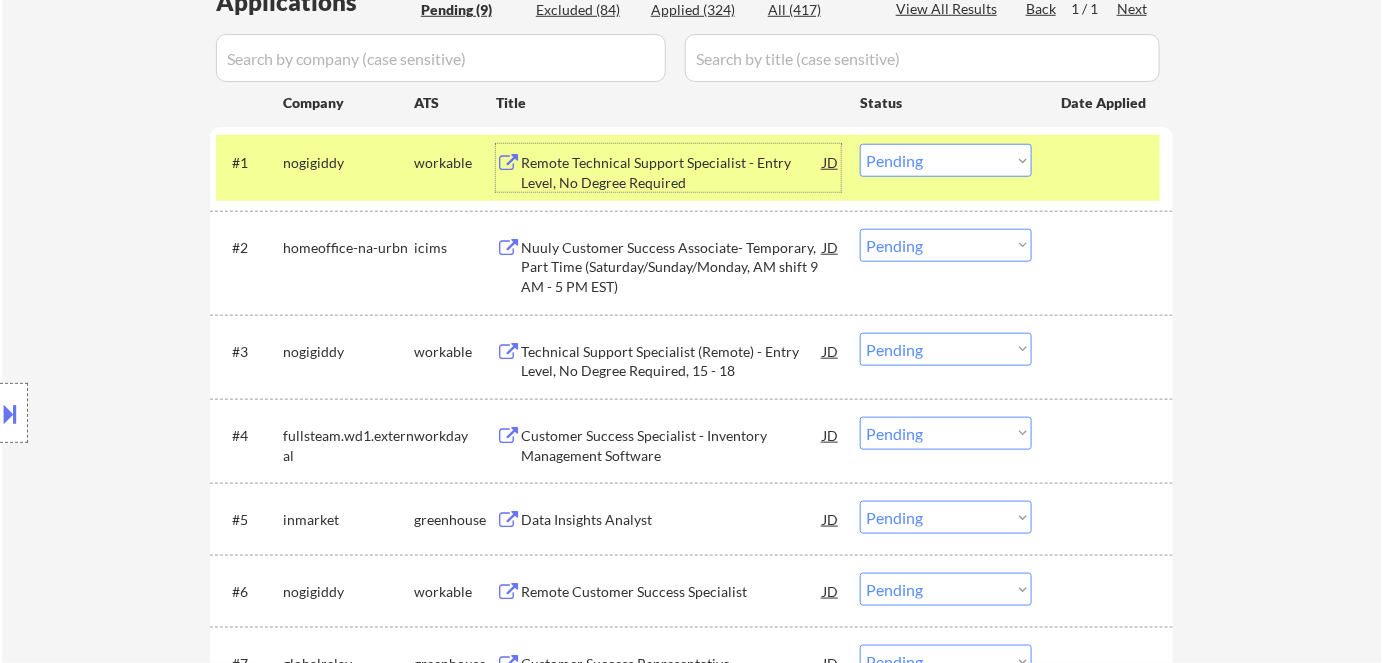 scroll, scrollTop: 545, scrollLeft: 0, axis: vertical 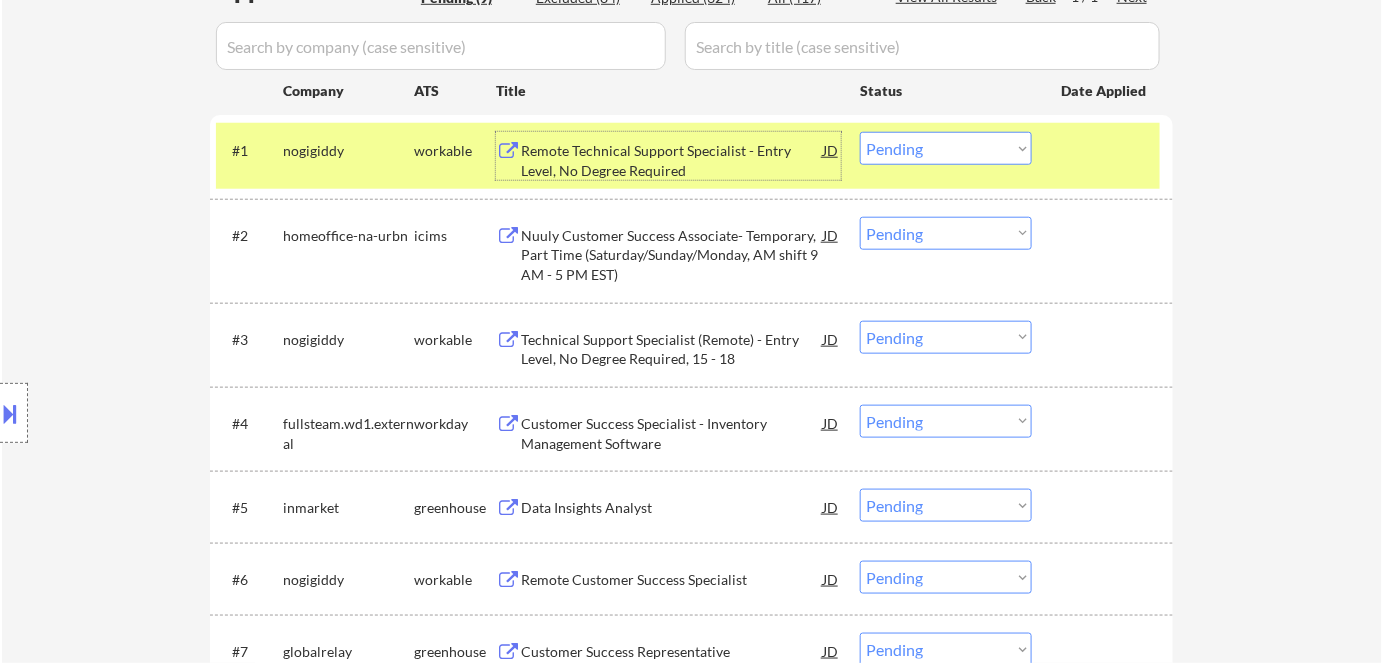 click on "Nuuly Customer Success Associate- Temporary, Part Time (Saturday/Sunday/Monday, AM shift 9 AM - 5 PM EST)" at bounding box center (672, 255) 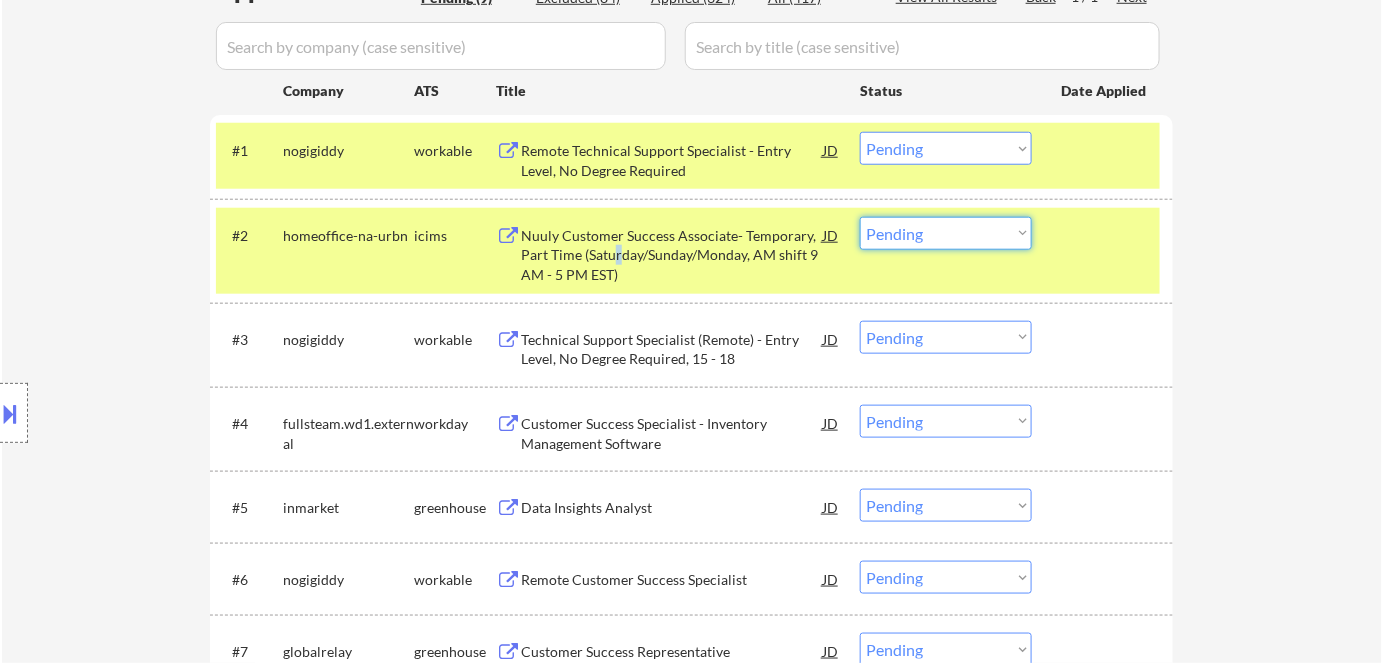 click on "Choose an option... Pending Applied Excluded (Questions) Excluded (Expired) Excluded (Location) Excluded (Bad Match) Excluded (Blocklist) Excluded (Salary) Excluded (Other)" at bounding box center [946, 233] 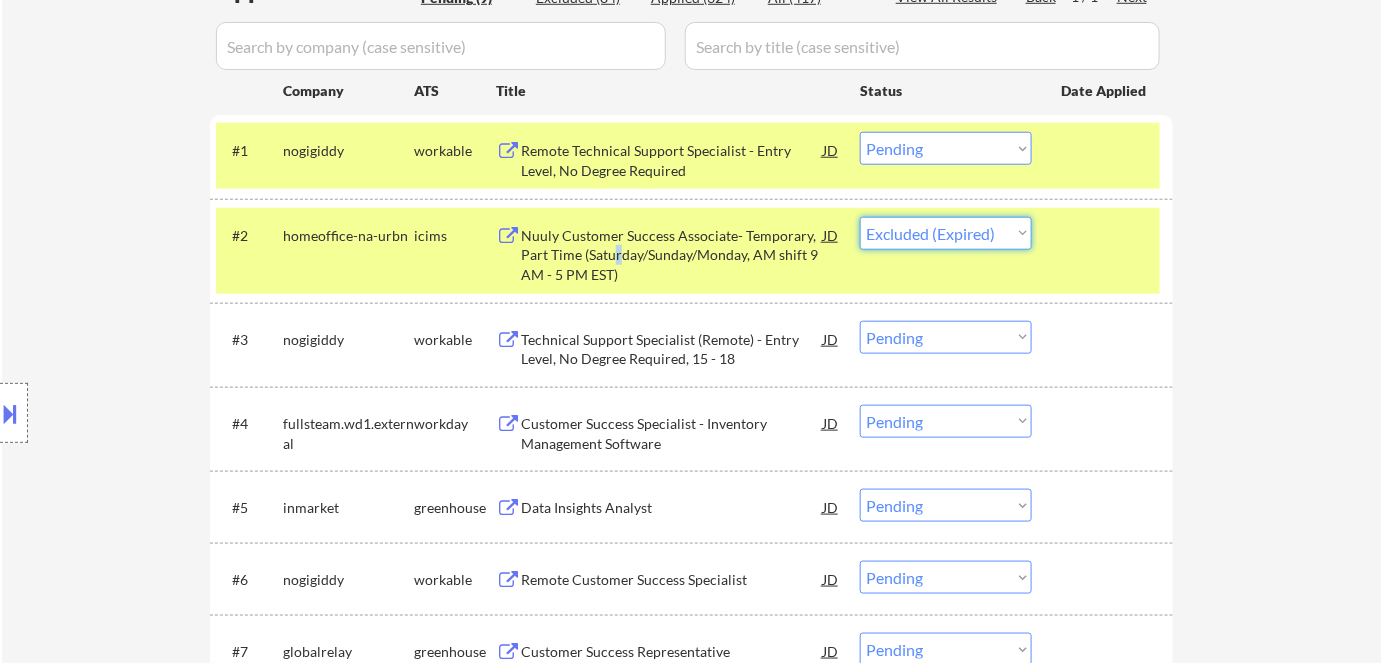 click on "Choose an option... Pending Applied Excluded (Questions) Excluded (Expired) Excluded (Location) Excluded (Bad Match) Excluded (Blocklist) Excluded (Salary) Excluded (Other)" at bounding box center [946, 233] 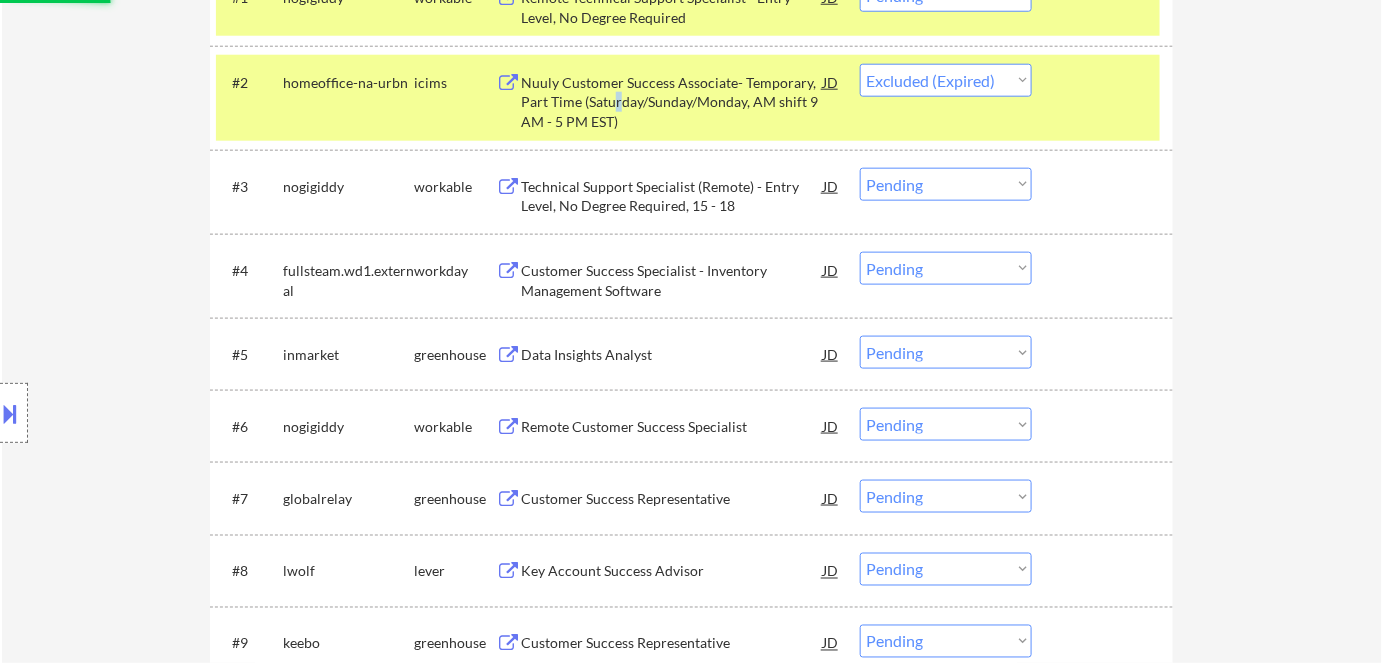 scroll, scrollTop: 727, scrollLeft: 0, axis: vertical 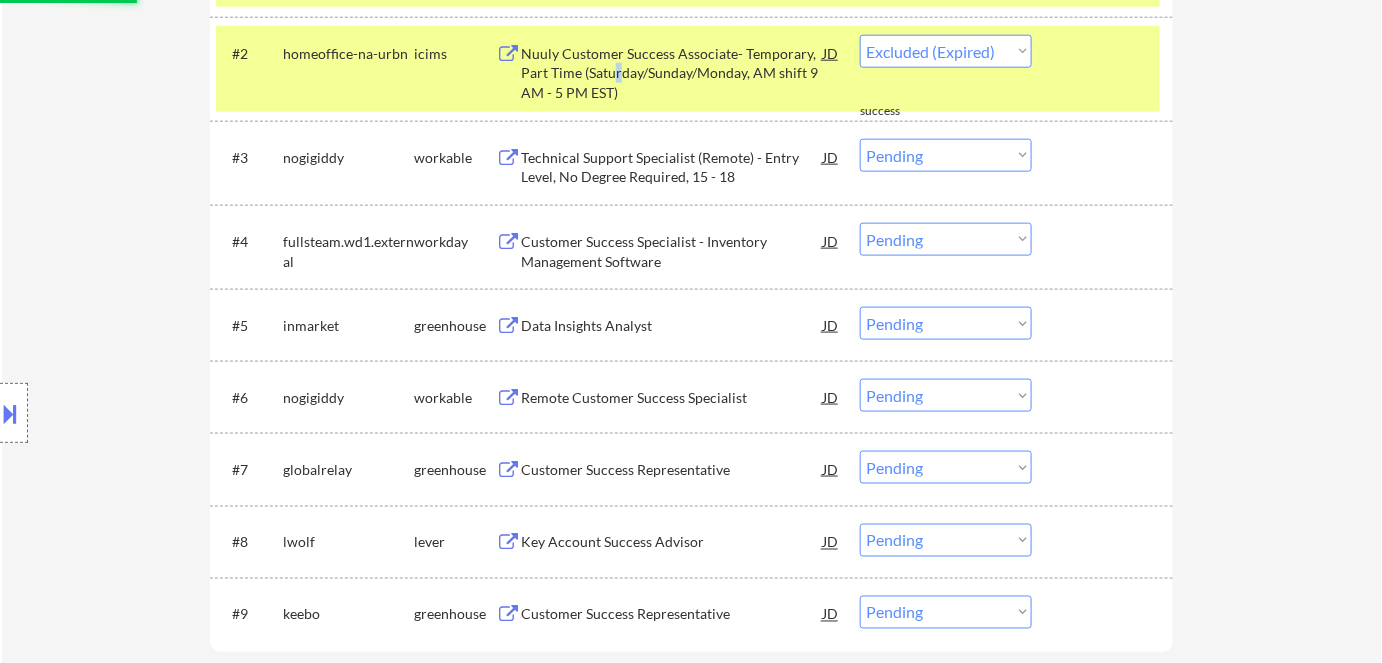 select on ""pending"" 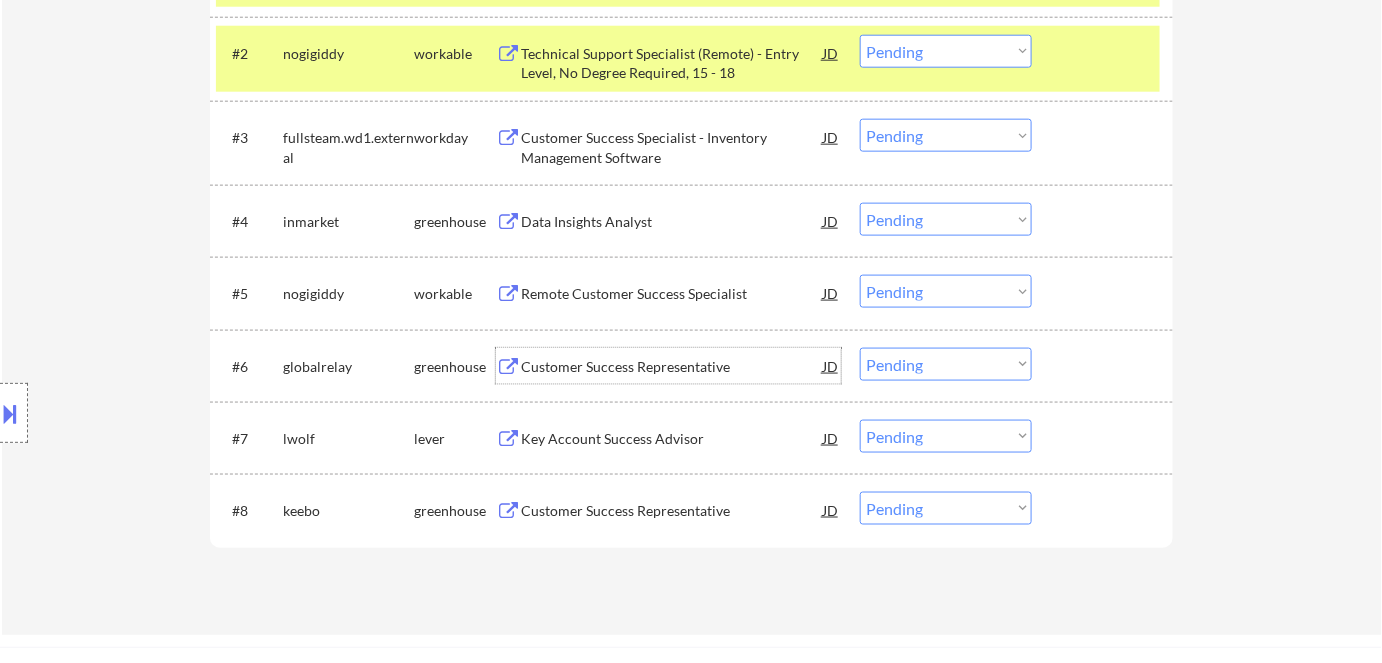 click on "Customer Success Representative" at bounding box center (672, 367) 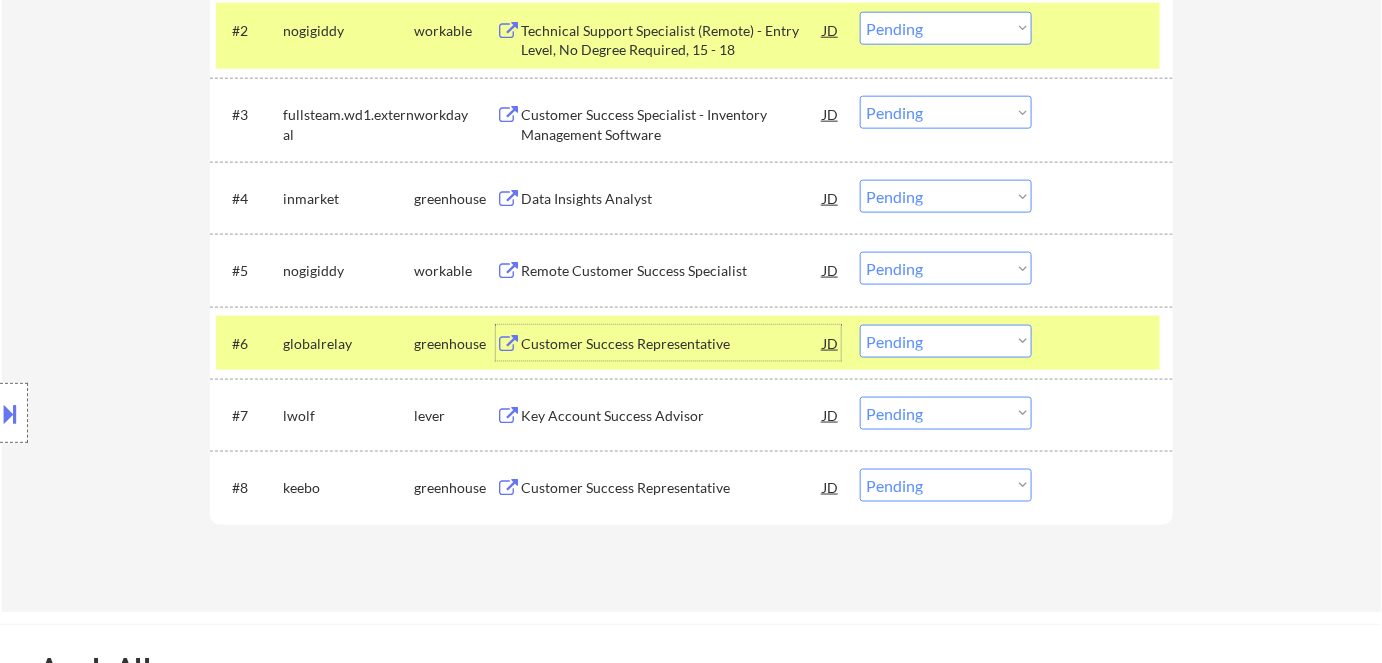 scroll, scrollTop: 818, scrollLeft: 0, axis: vertical 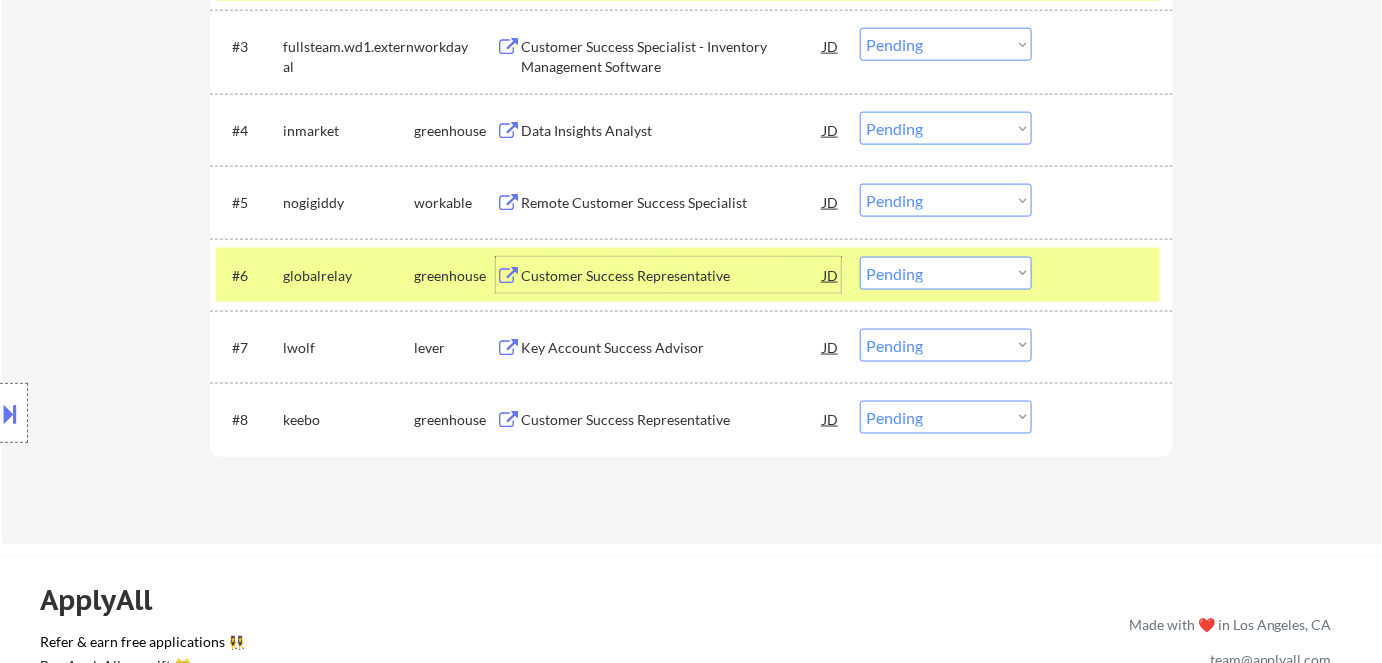 click on "Key Account Success Advisor" at bounding box center [672, 348] 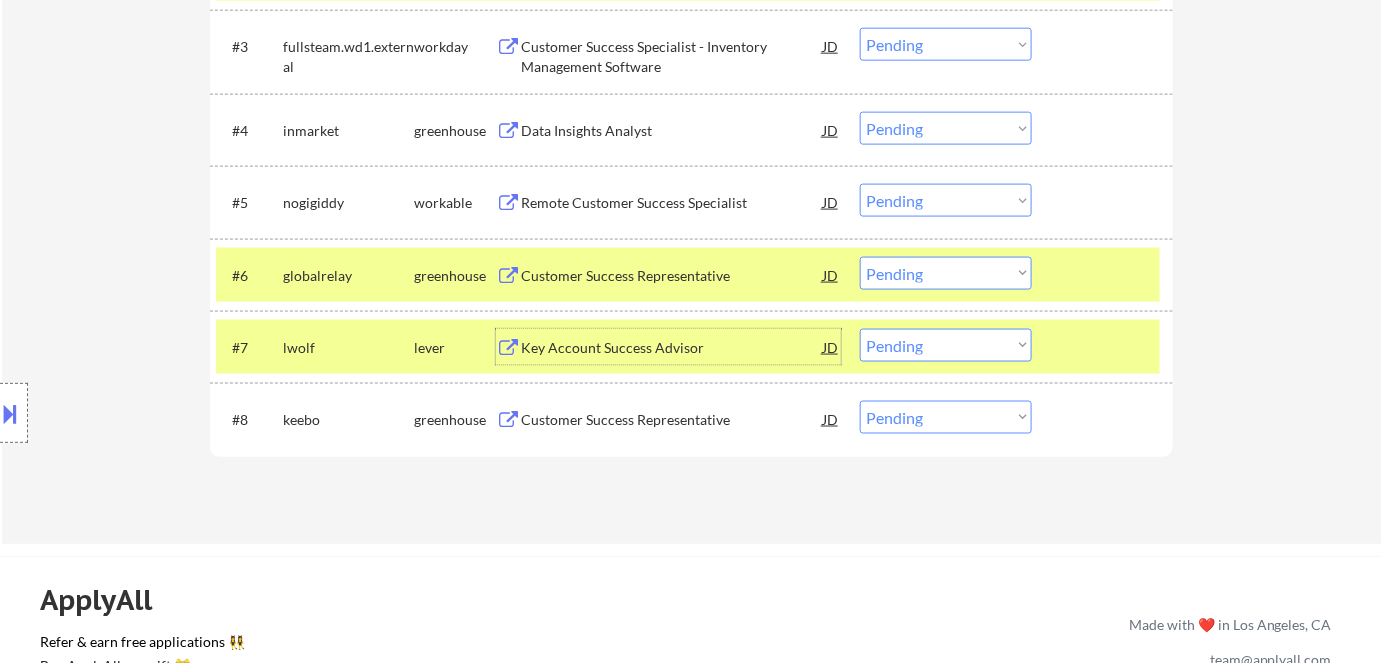 click on "Choose an option... Pending Applied Excluded (Questions) Excluded (Expired) Excluded (Location) Excluded (Bad Match) Excluded (Blocklist) Excluded (Salary) Excluded (Other)" at bounding box center [946, 345] 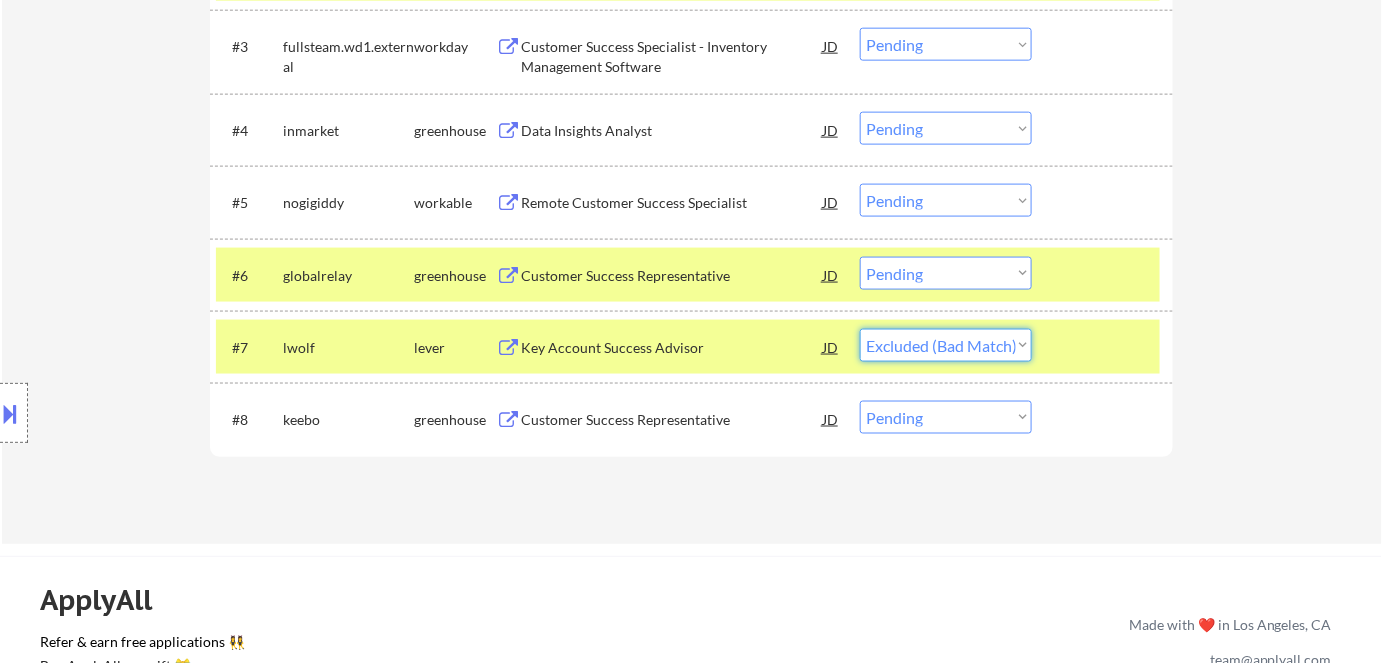 click on "Choose an option... Pending Applied Excluded (Questions) Excluded (Expired) Excluded (Location) Excluded (Bad Match) Excluded (Blocklist) Excluded (Salary) Excluded (Other)" at bounding box center [946, 345] 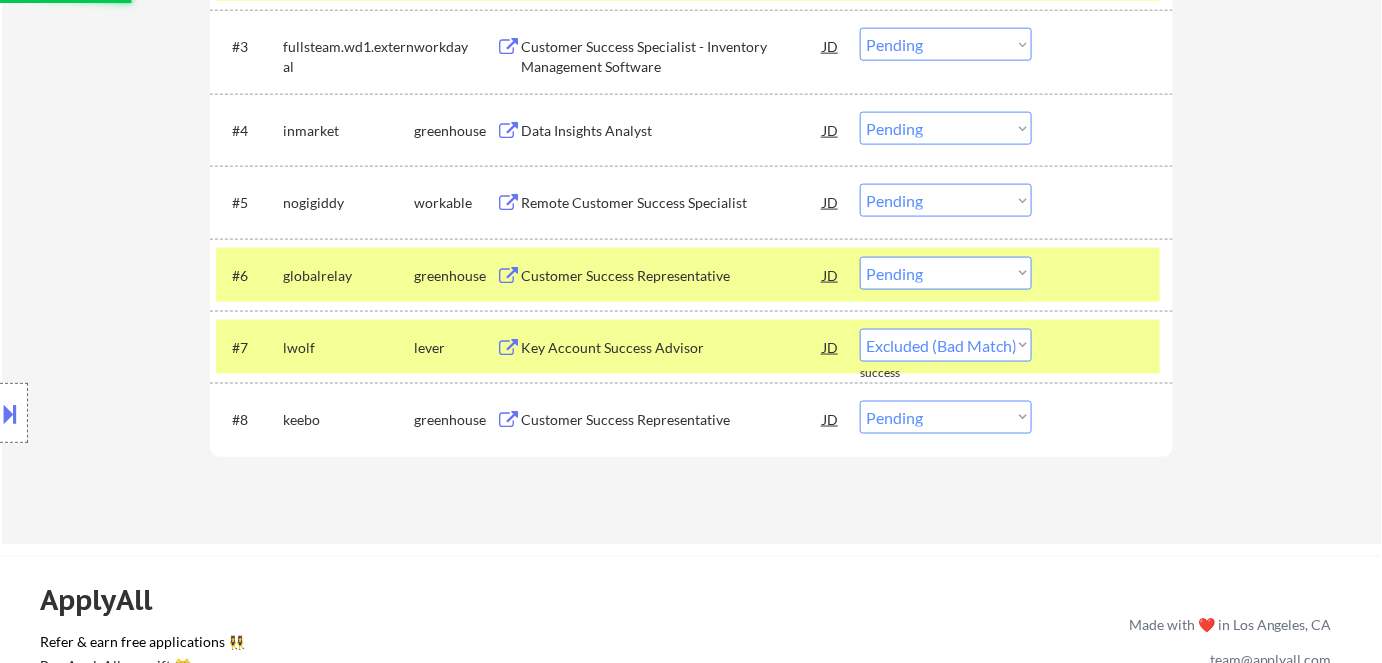 select on ""pending"" 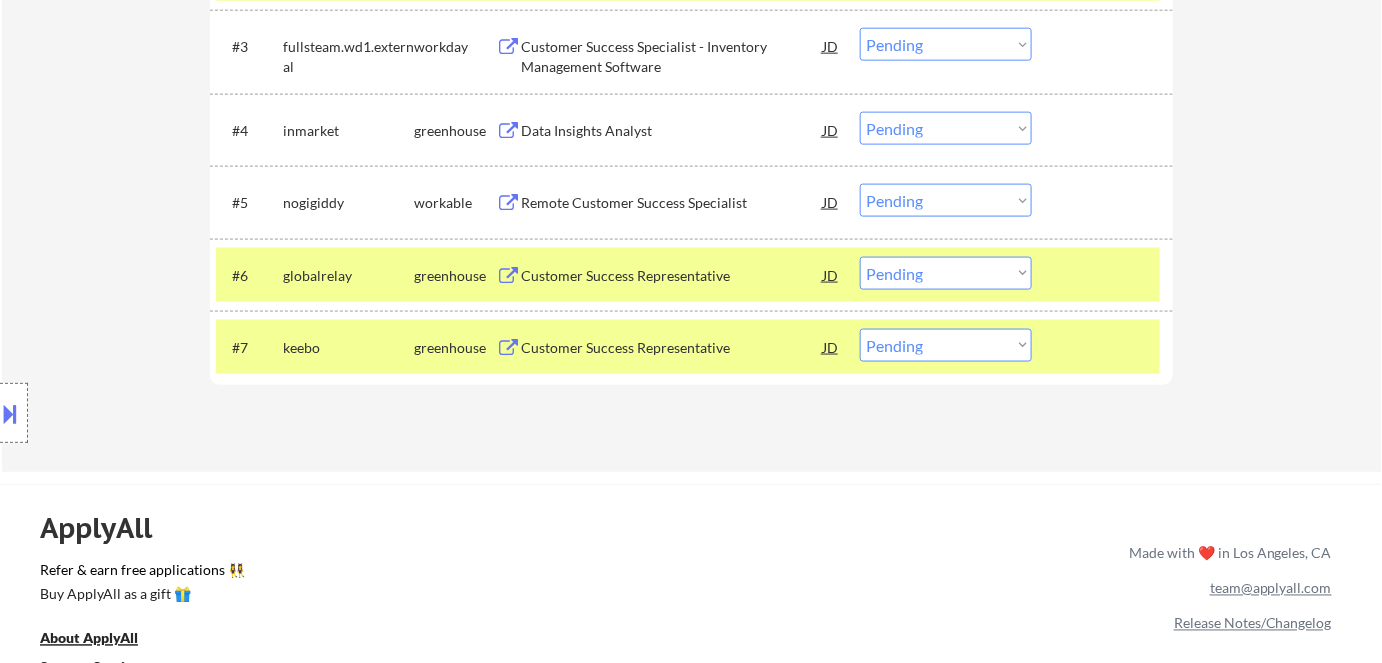 scroll, scrollTop: 727, scrollLeft: 0, axis: vertical 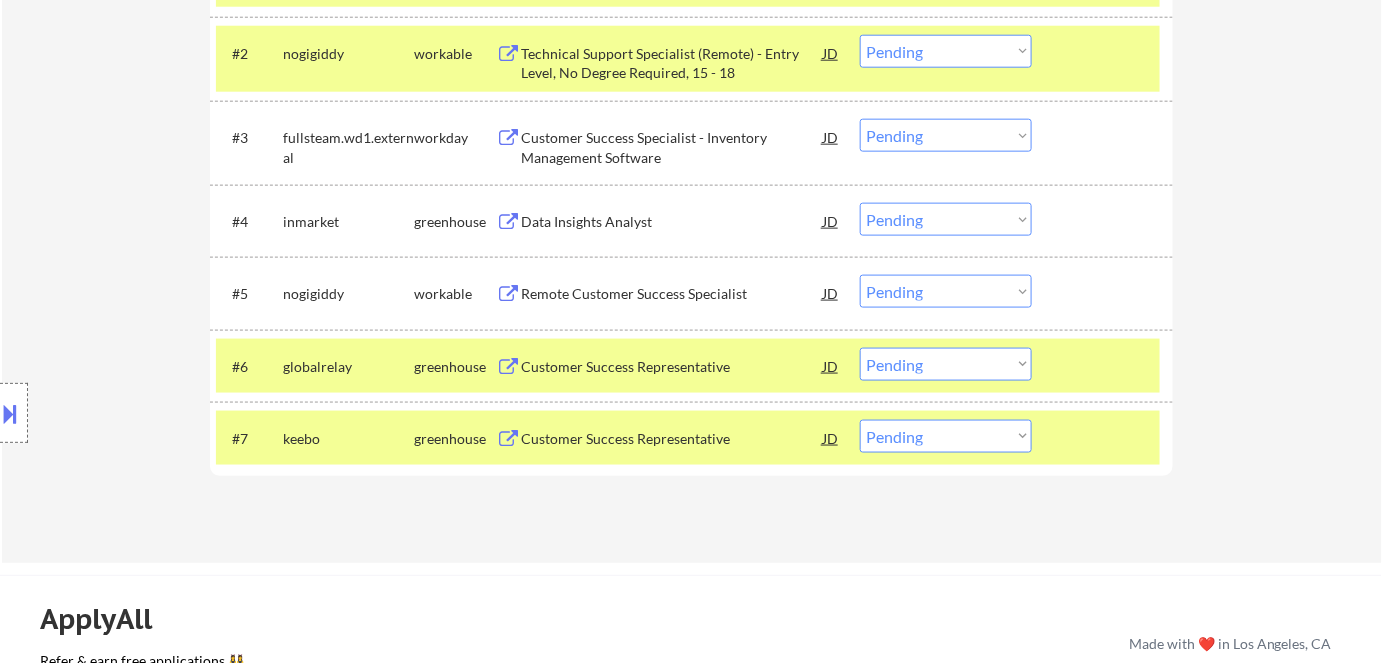 click on "Data Insights Analyst" at bounding box center [672, 222] 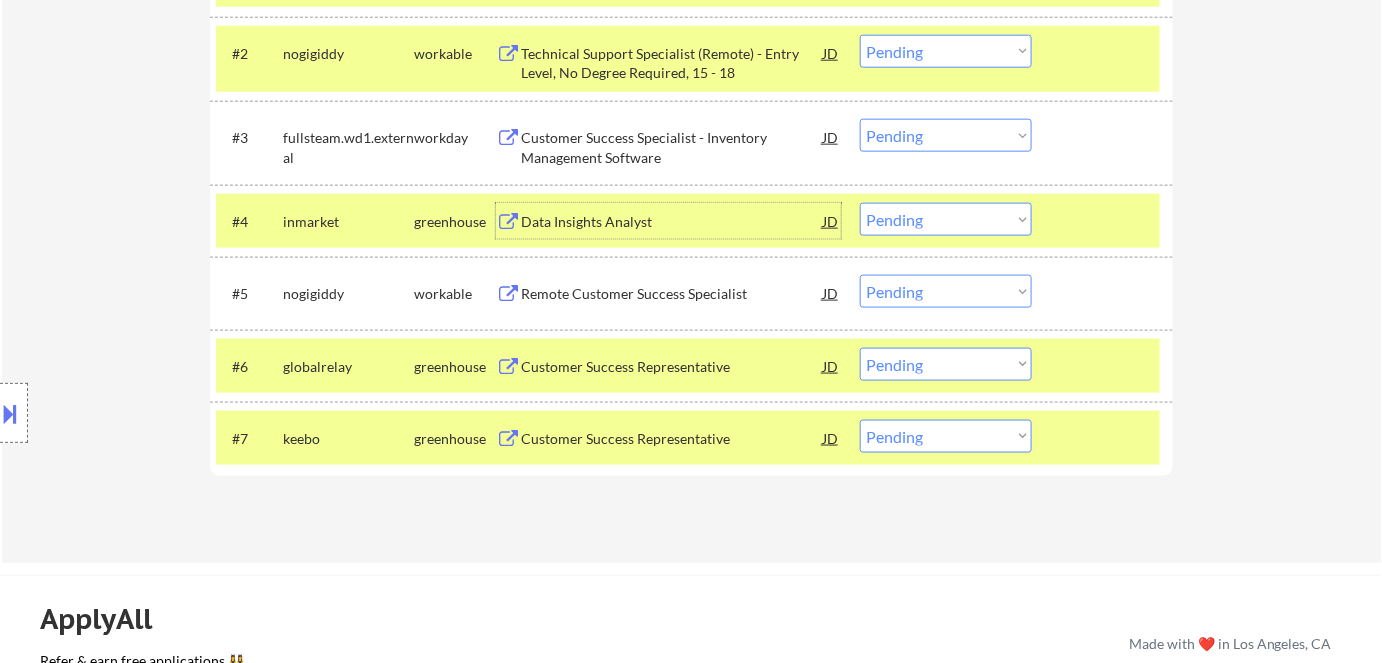 click on "Choose an option... Pending Applied Excluded (Questions) Excluded (Expired) Excluded (Location) Excluded (Bad Match) Excluded (Blocklist) Excluded (Salary) Excluded (Other)" at bounding box center [946, 219] 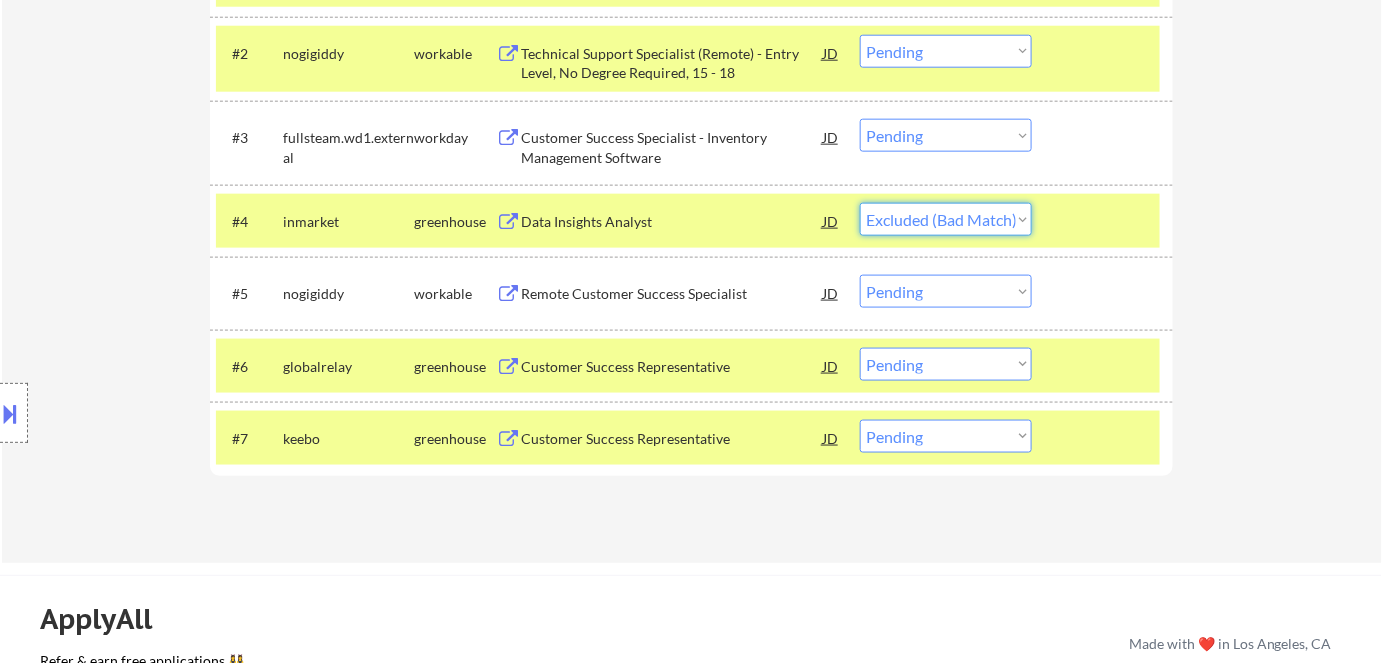 click on "Choose an option... Pending Applied Excluded (Questions) Excluded (Expired) Excluded (Location) Excluded (Bad Match) Excluded (Blocklist) Excluded (Salary) Excluded (Other)" at bounding box center (946, 219) 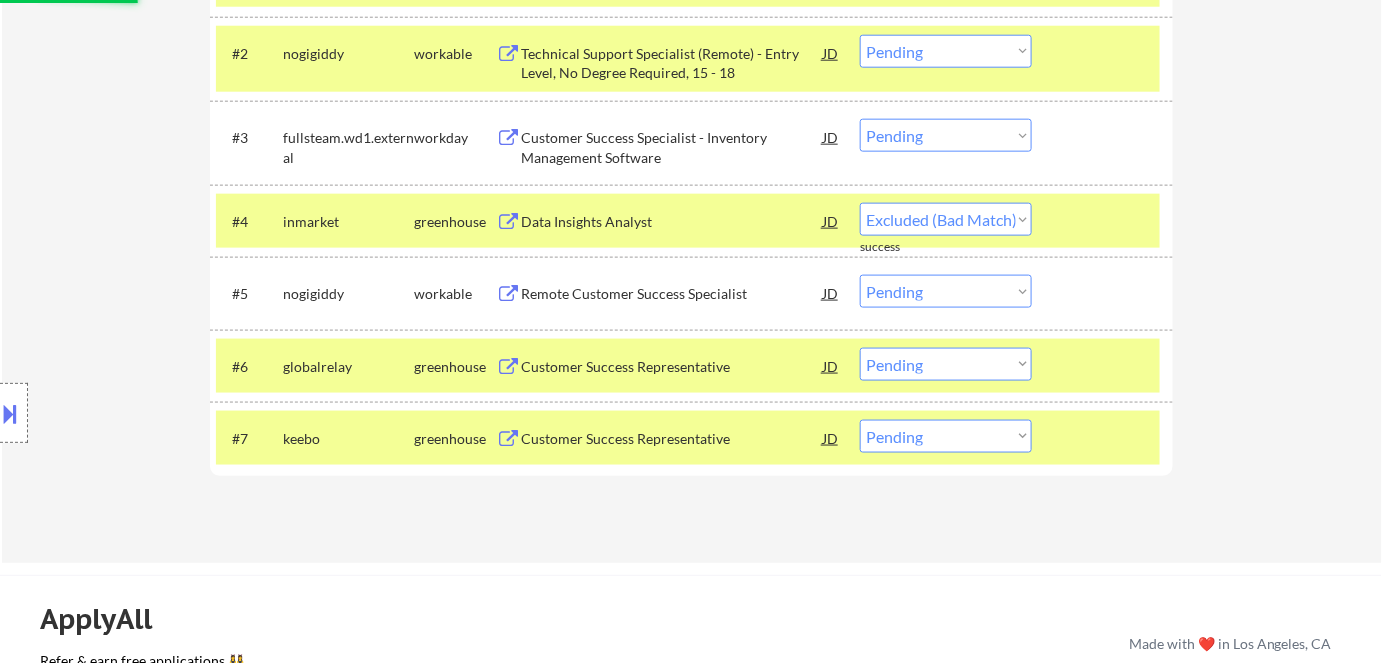 select on ""pending"" 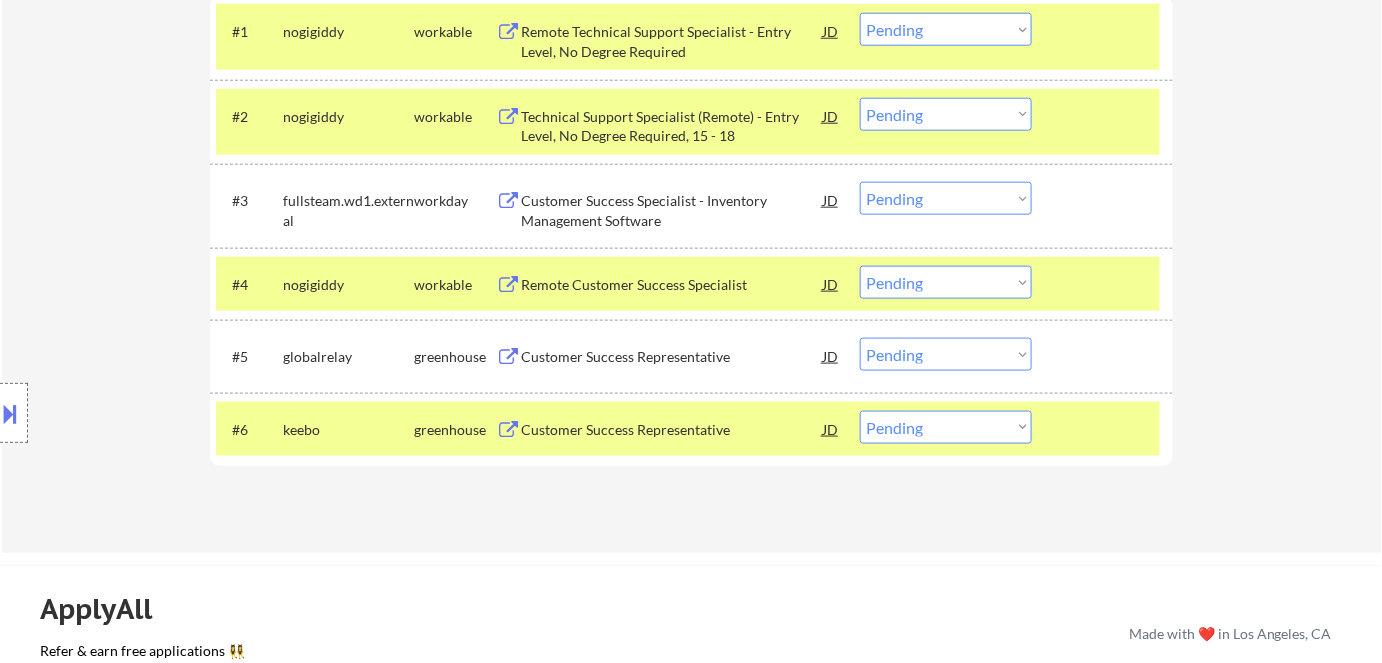 scroll, scrollTop: 636, scrollLeft: 0, axis: vertical 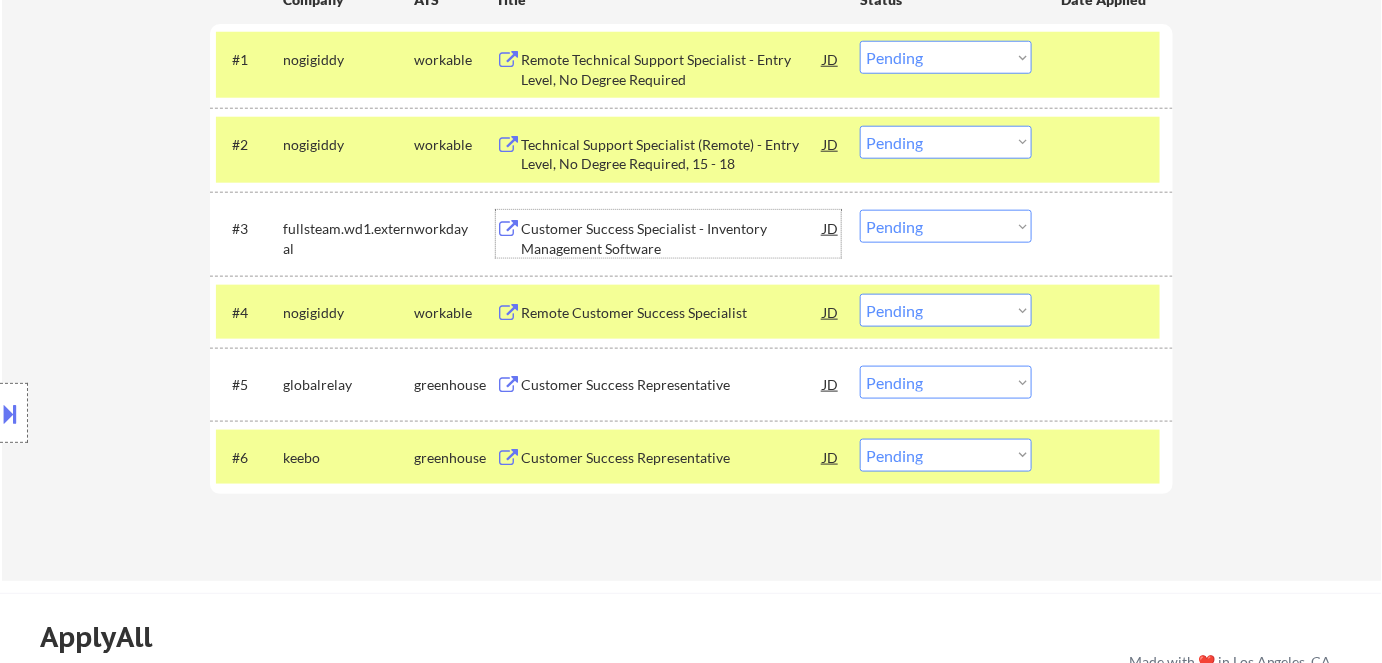 click on "Customer Success Specialist - Inventory Management Software" at bounding box center (672, 238) 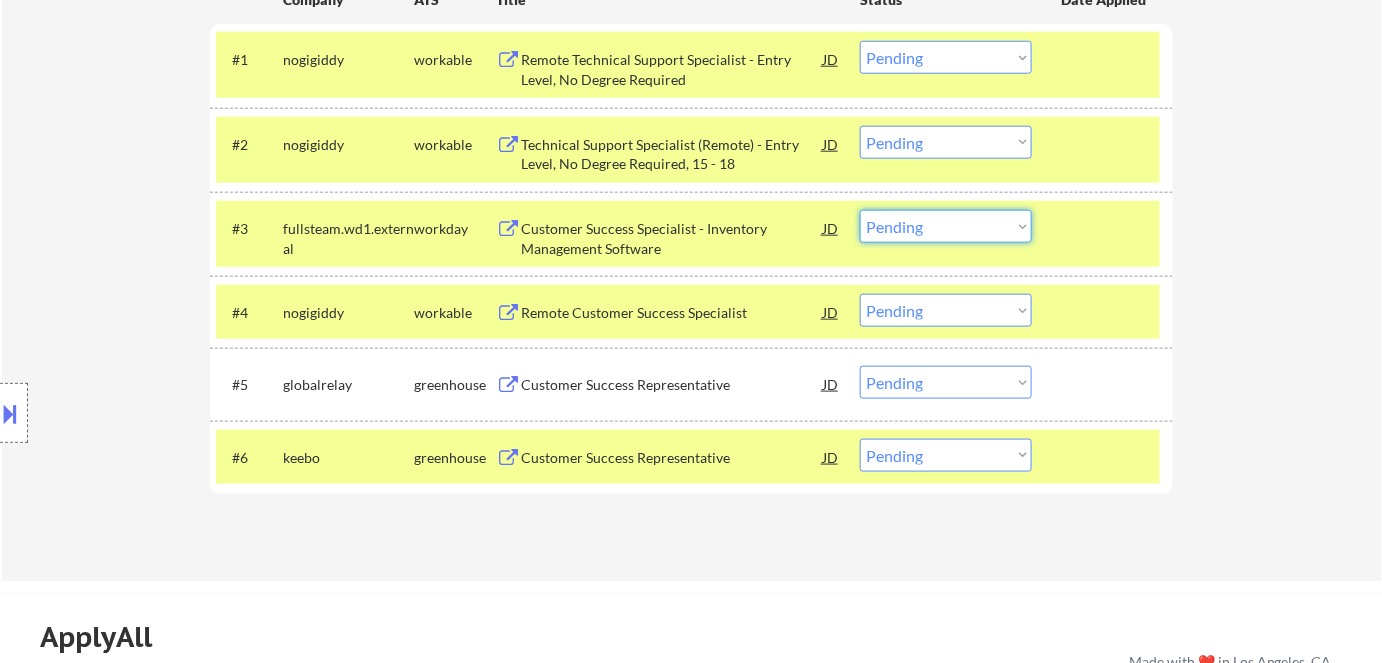 click on "Choose an option... Pending Applied Excluded (Questions) Excluded (Expired) Excluded (Location) Excluded (Bad Match) Excluded (Blocklist) Excluded (Salary) Excluded (Other)" at bounding box center [946, 226] 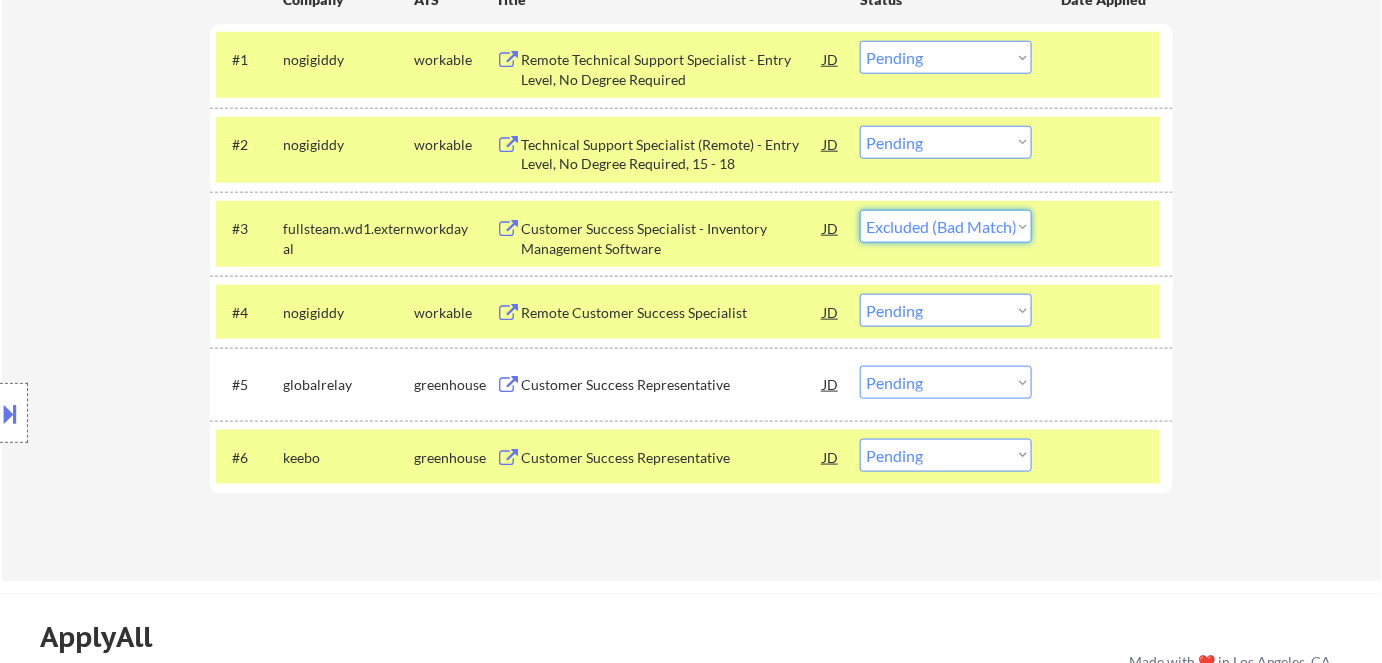 click on "Choose an option... Pending Applied Excluded (Questions) Excluded (Expired) Excluded (Location) Excluded (Bad Match) Excluded (Blocklist) Excluded (Salary) Excluded (Other)" at bounding box center (946, 226) 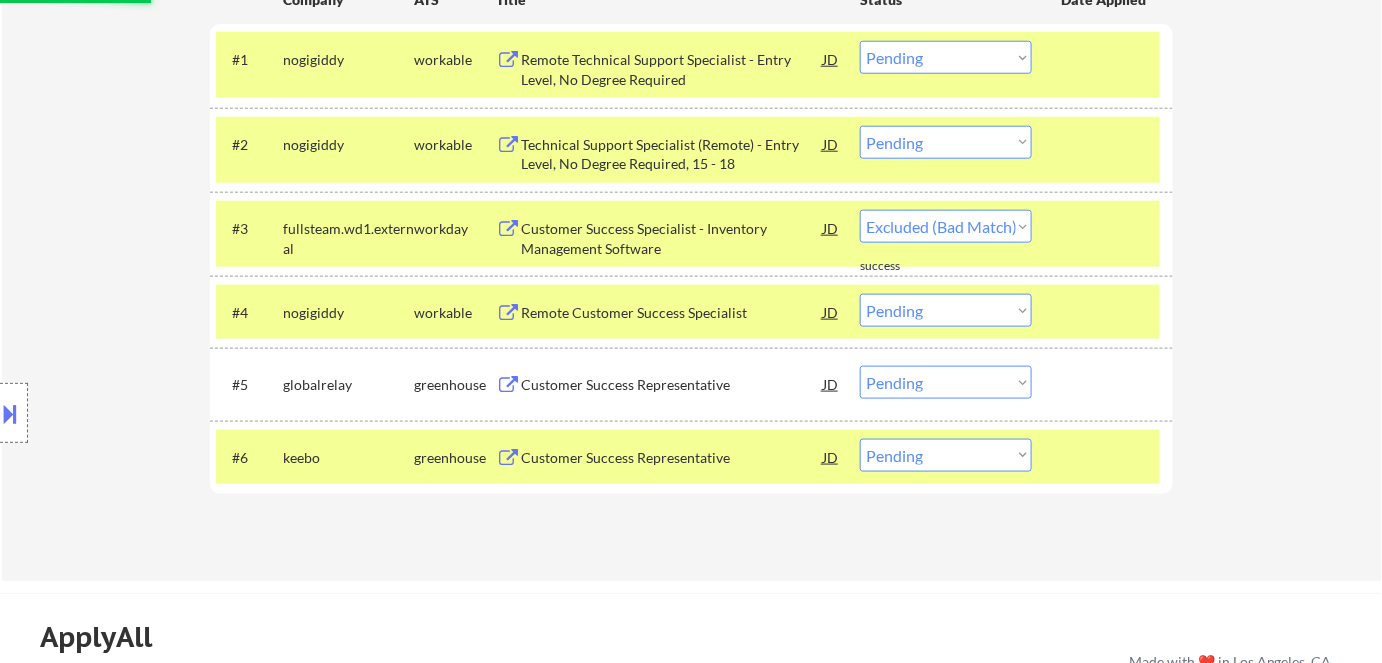 select on ""pending"" 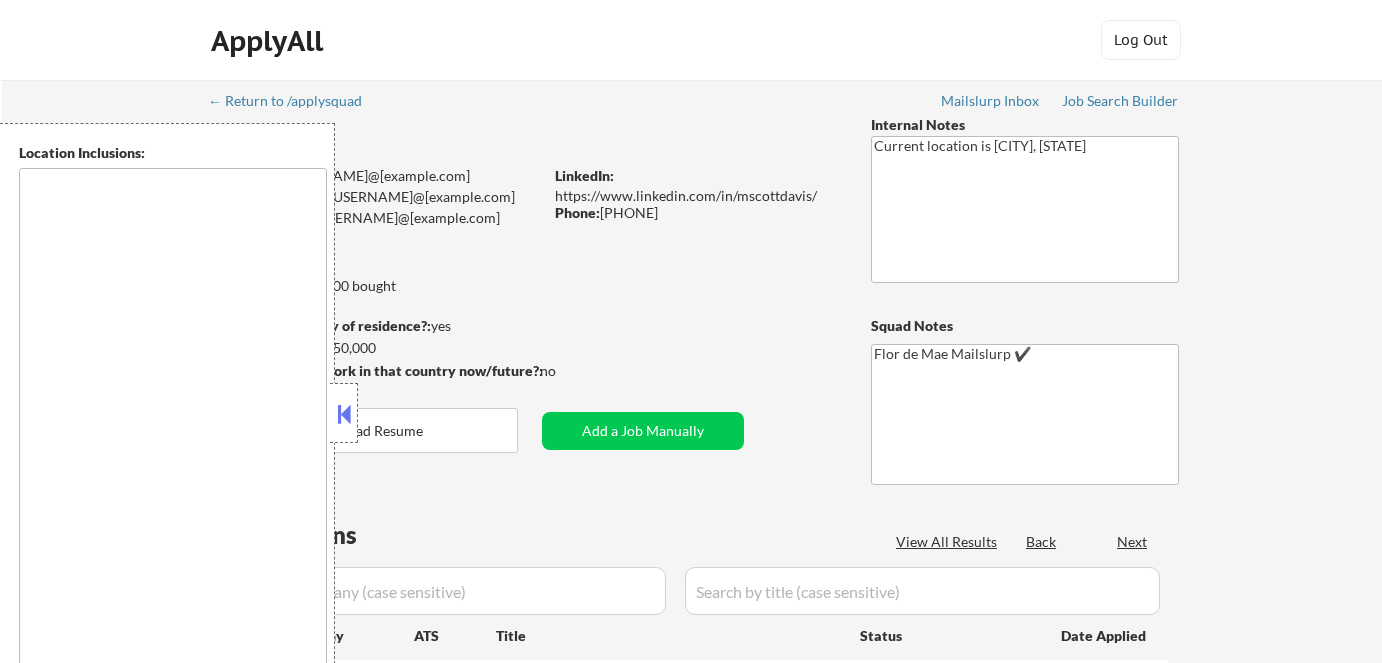 scroll, scrollTop: 0, scrollLeft: 0, axis: both 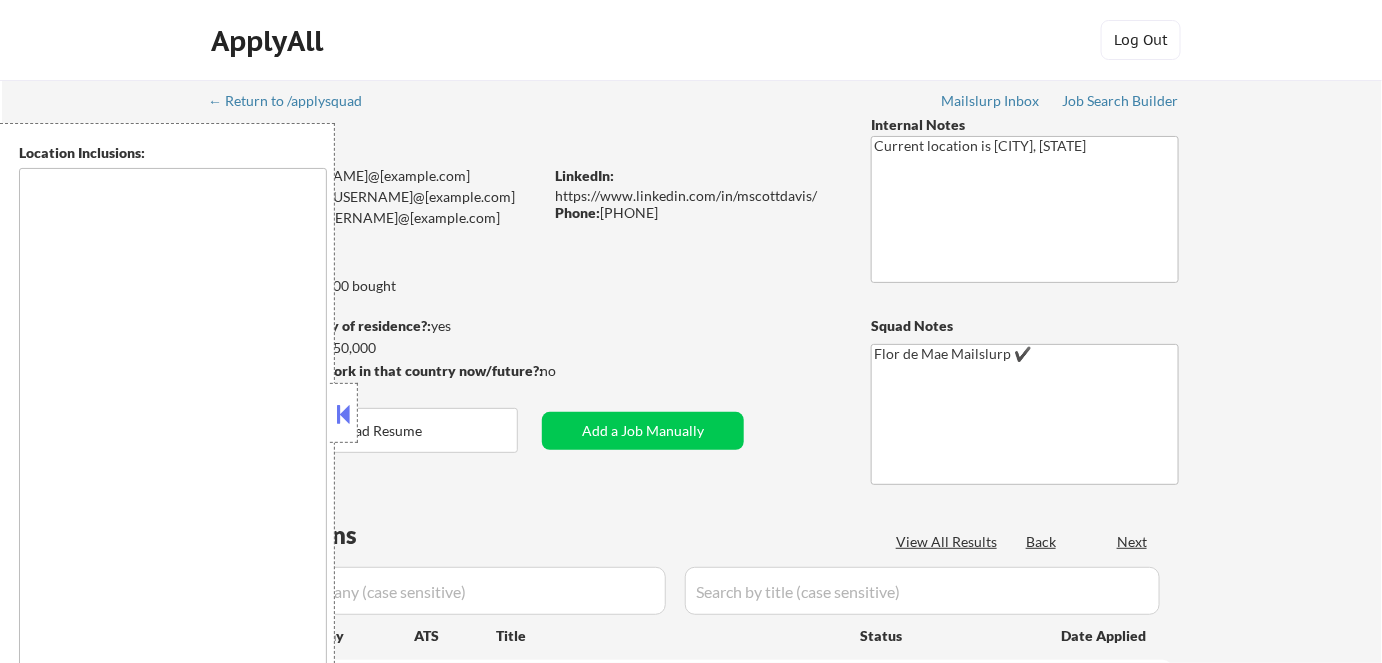 type on "[CITY], [STATE]   [CITY], [STATE]   [CITY], [STATE]   [CITY], [STATE]   [CITY], [STATE]   [CITY], [STATE]   [CITY], [STATE]   [CITY], [STATE]   [CITY], [STATE]   [CITY], [STATE] [CITY], [STATE]   [CITY], [STATE]   [CITY], [STATE]   [CITY], [STATE]   [CITY], [STATE]   [CITY], [STATE]   [CITY], [STATE]   [CITY], [STATE]   [CITY], [STATE]   [CITY], [STATE]   [CITY], [STATE]   [CITY], [STATE]   [CITY], [STATE]   [CITY], [STATE]   [CITY], [STATE]   [CITY], [STATE]   [CITY], [STATE]   [CITY], [STATE]   [CITY], [STATE]   [CITY], [STATE]   [CITY], [STATE]   [CITY], [STATE]   [CITY], [STATE]   [CITY], [STATE]   [CITY], [STATE]" 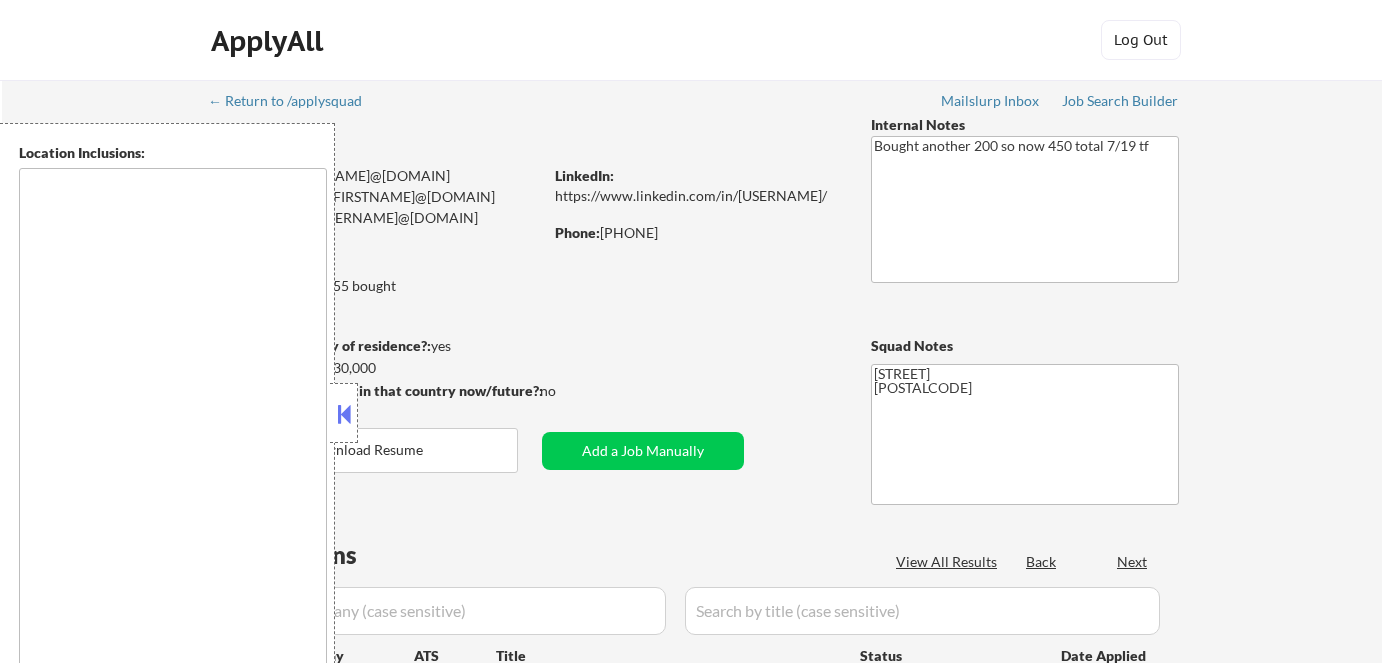 scroll, scrollTop: 0, scrollLeft: 0, axis: both 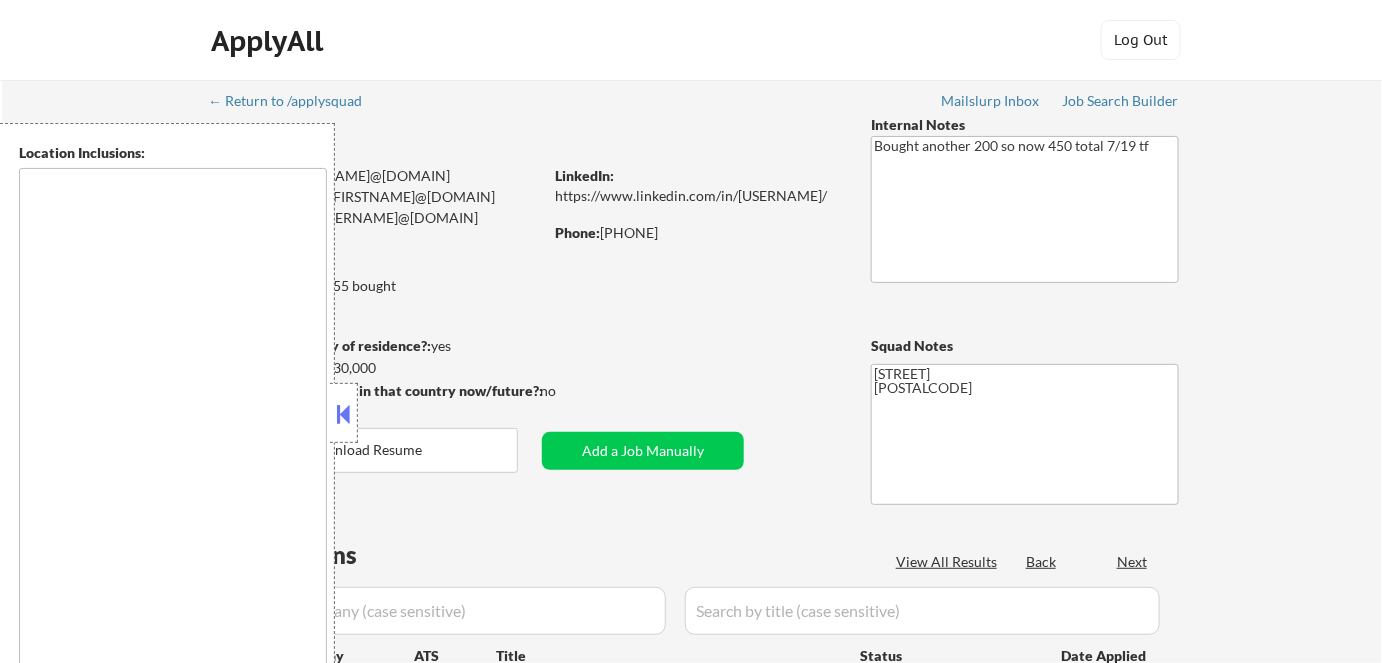 type on "remote" 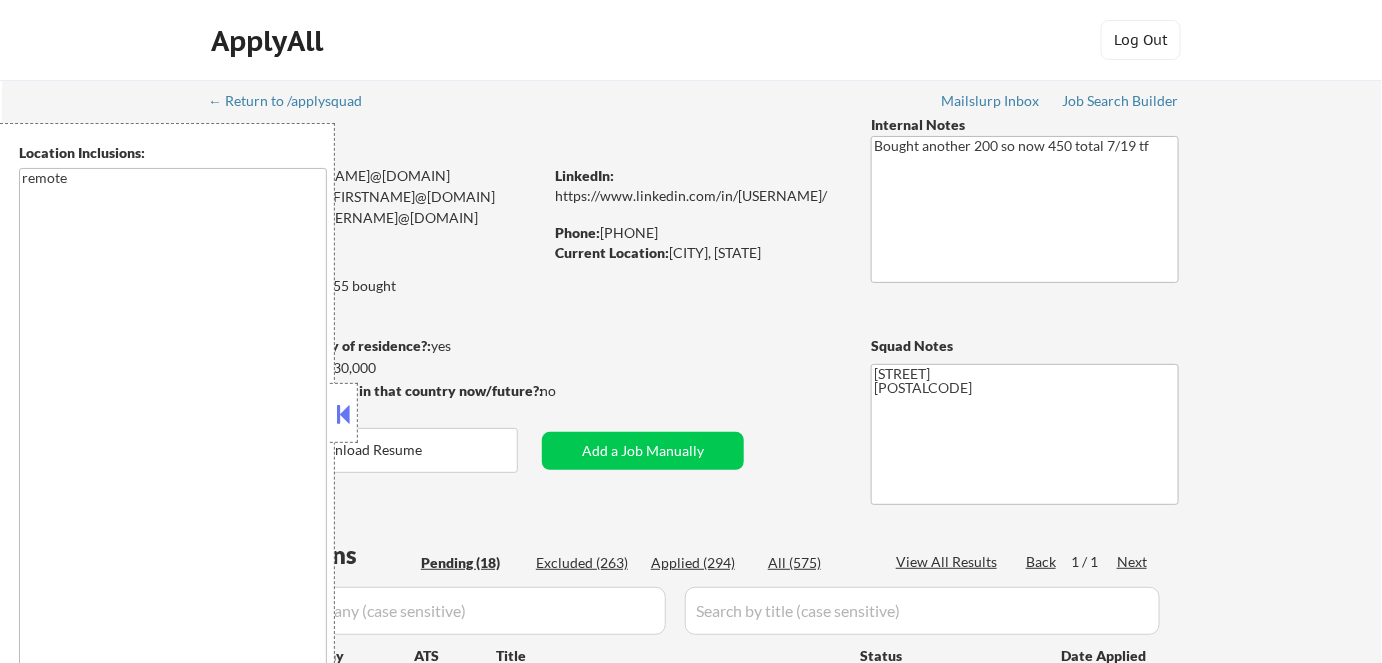 select on ""pending"" 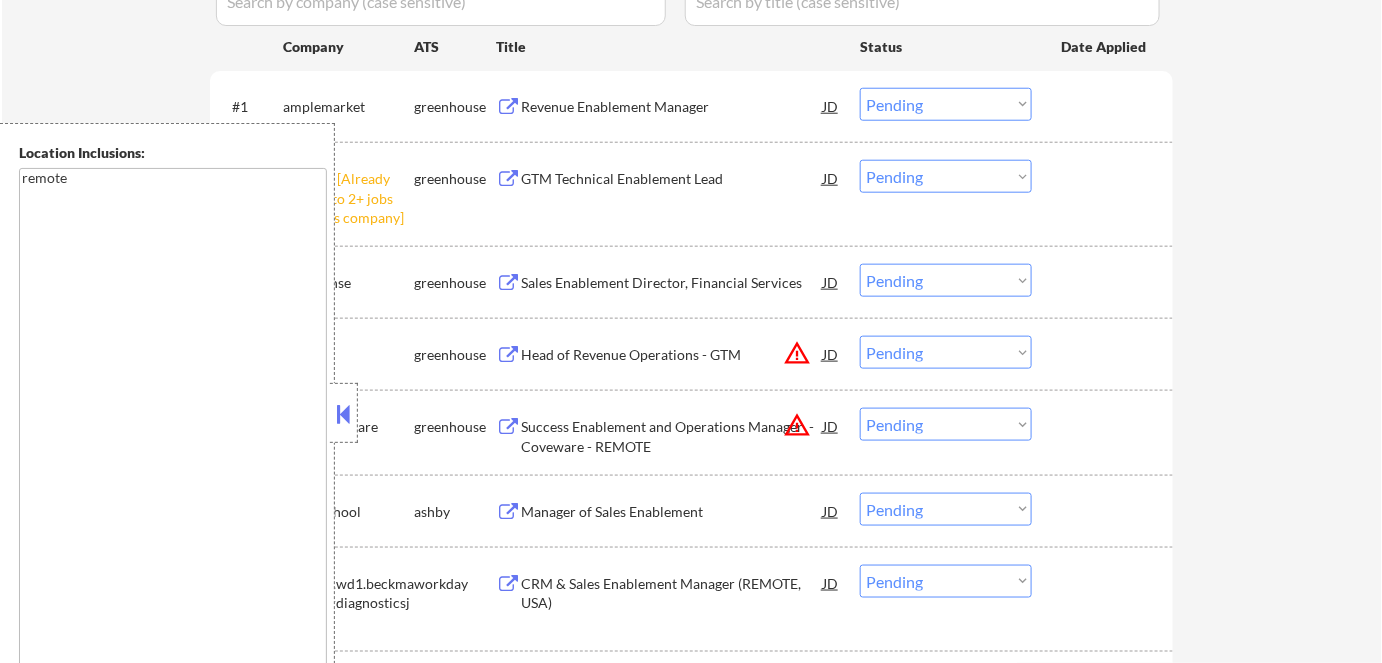 scroll, scrollTop: 636, scrollLeft: 0, axis: vertical 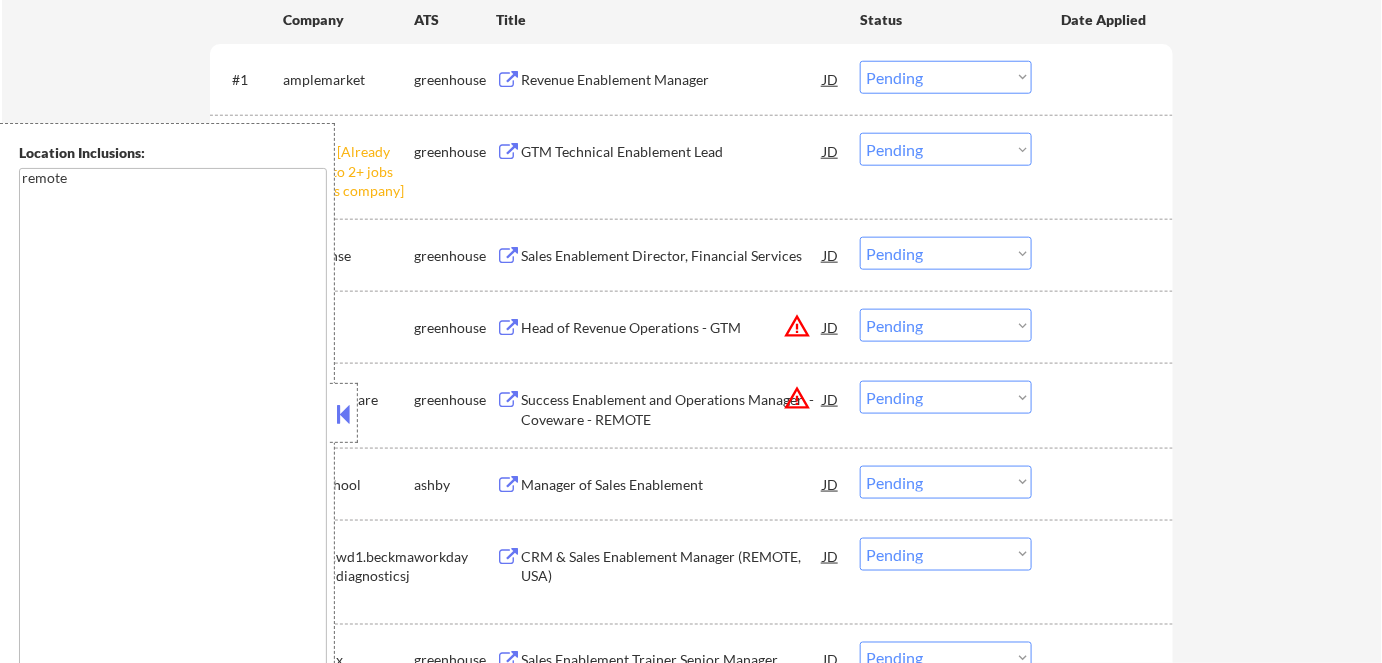click on "remote" at bounding box center [173, 426] 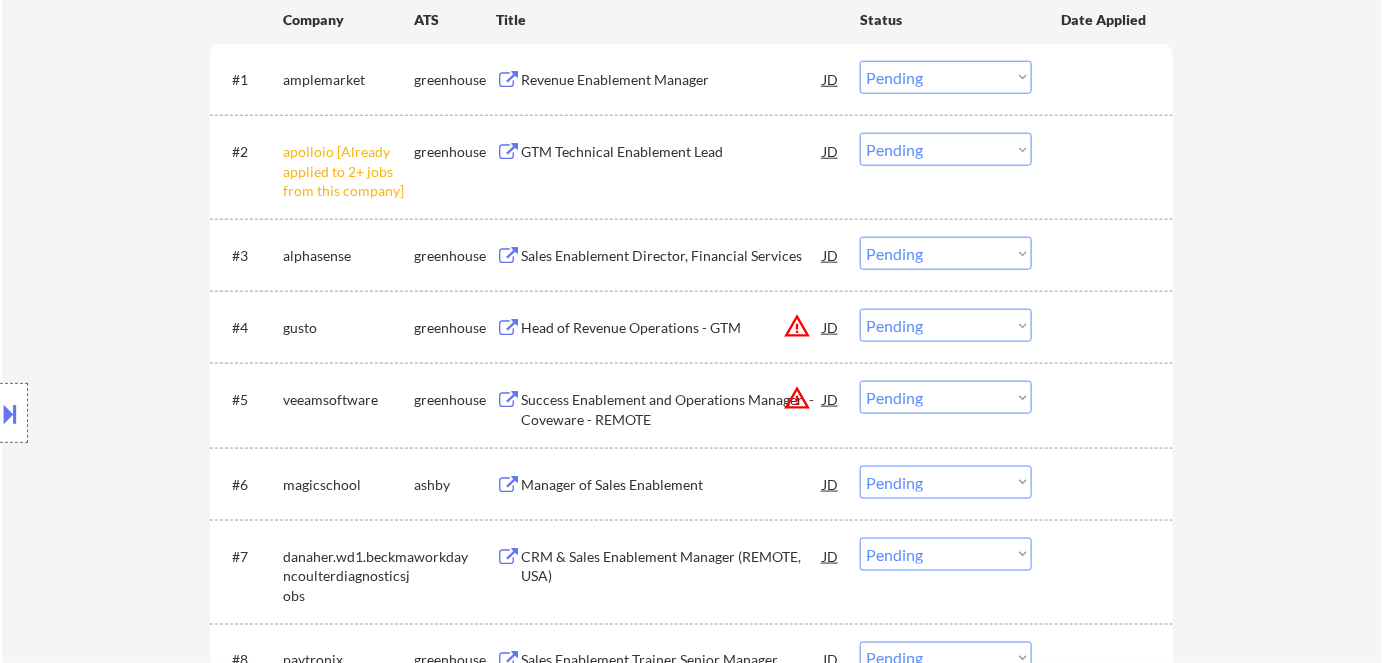 click on "Choose an option... Pending Applied Excluded (Questions) Excluded (Expired) Excluded (Location) Excluded (Bad Match) Excluded (Blocklist) Excluded (Salary) Excluded (Other)" at bounding box center (946, 149) 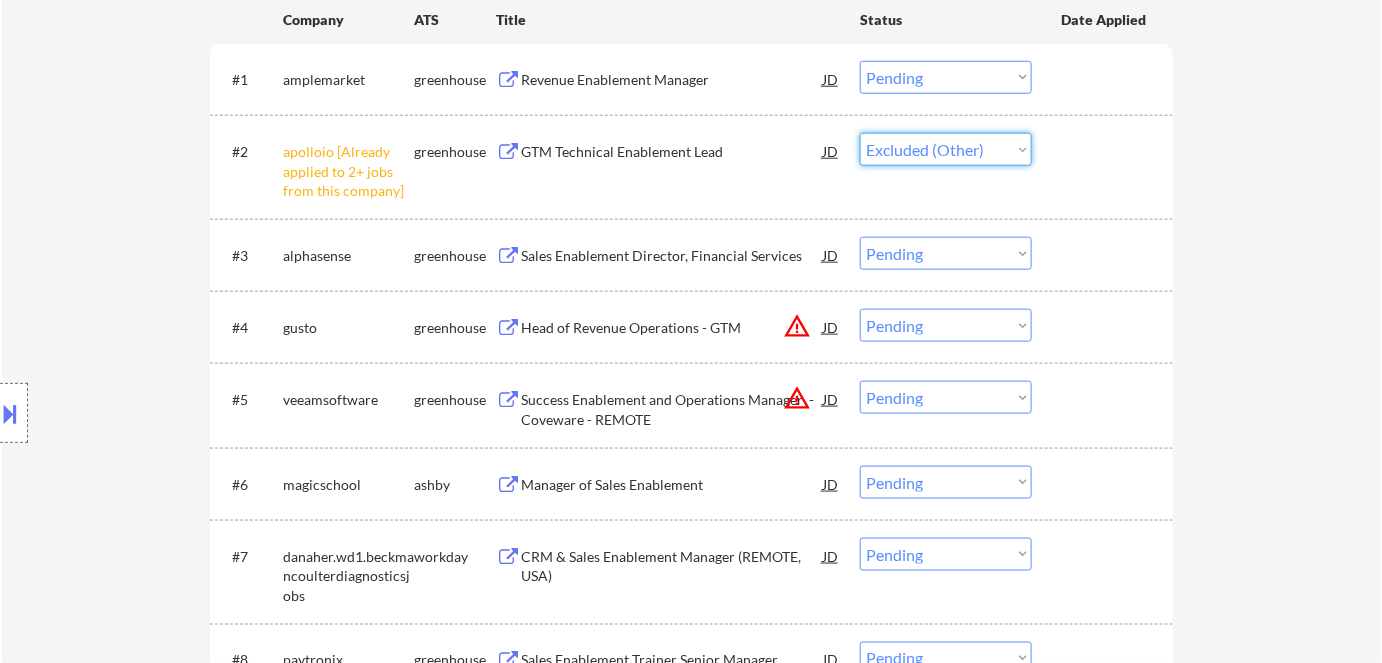 click on "Choose an option... Pending Applied Excluded (Questions) Excluded (Expired) Excluded (Location) Excluded (Bad Match) Excluded (Blocklist) Excluded (Salary) Excluded (Other)" at bounding box center [946, 149] 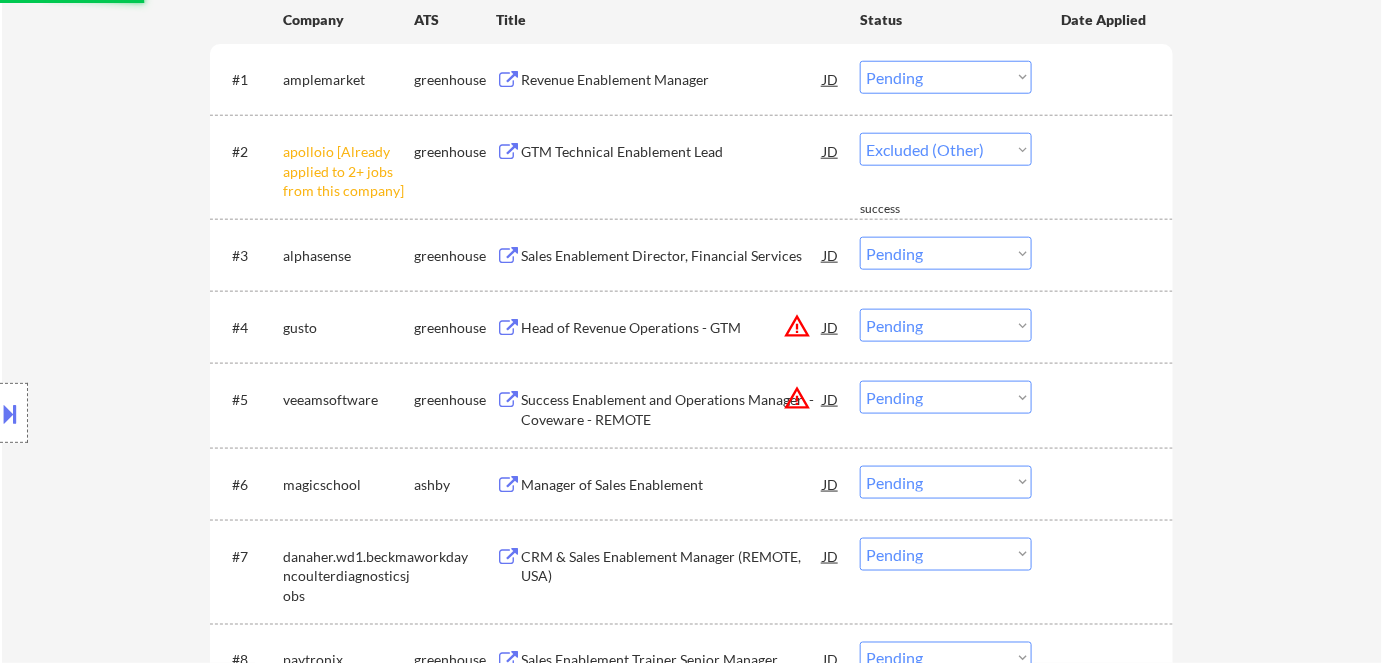 select on ""pending"" 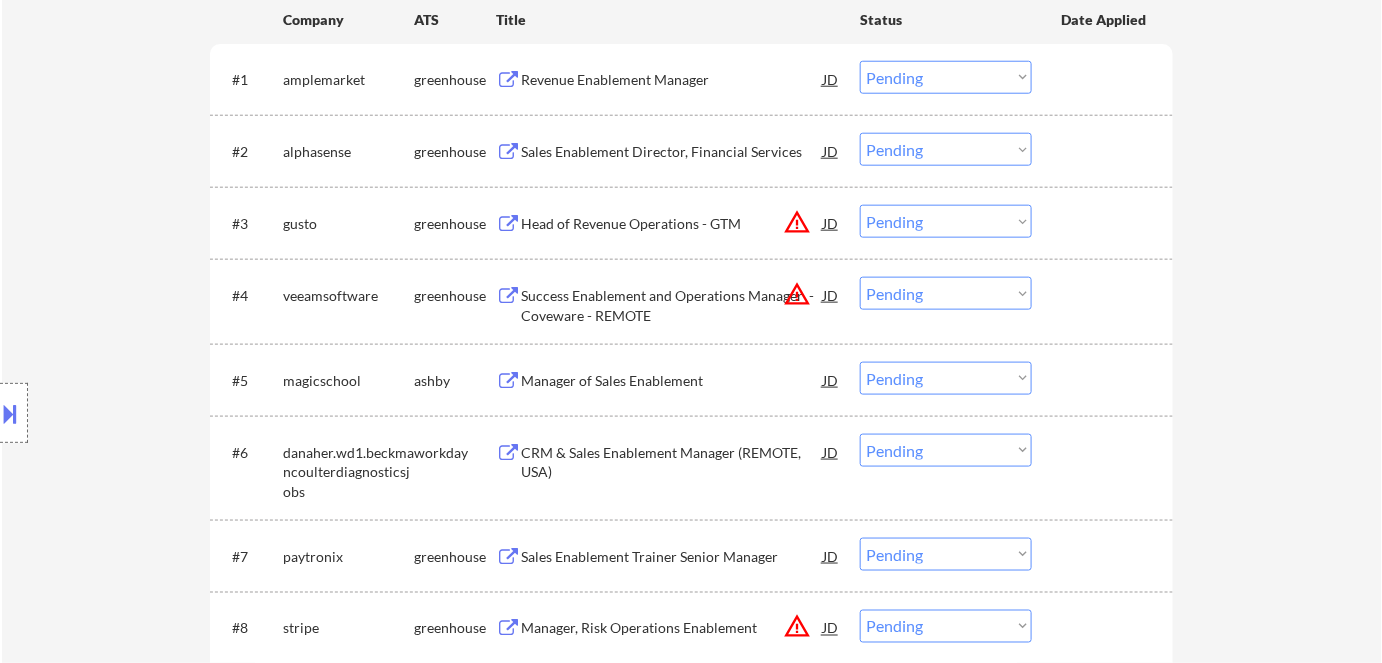 click on "Revenue Enablement Manager" at bounding box center (672, 80) 